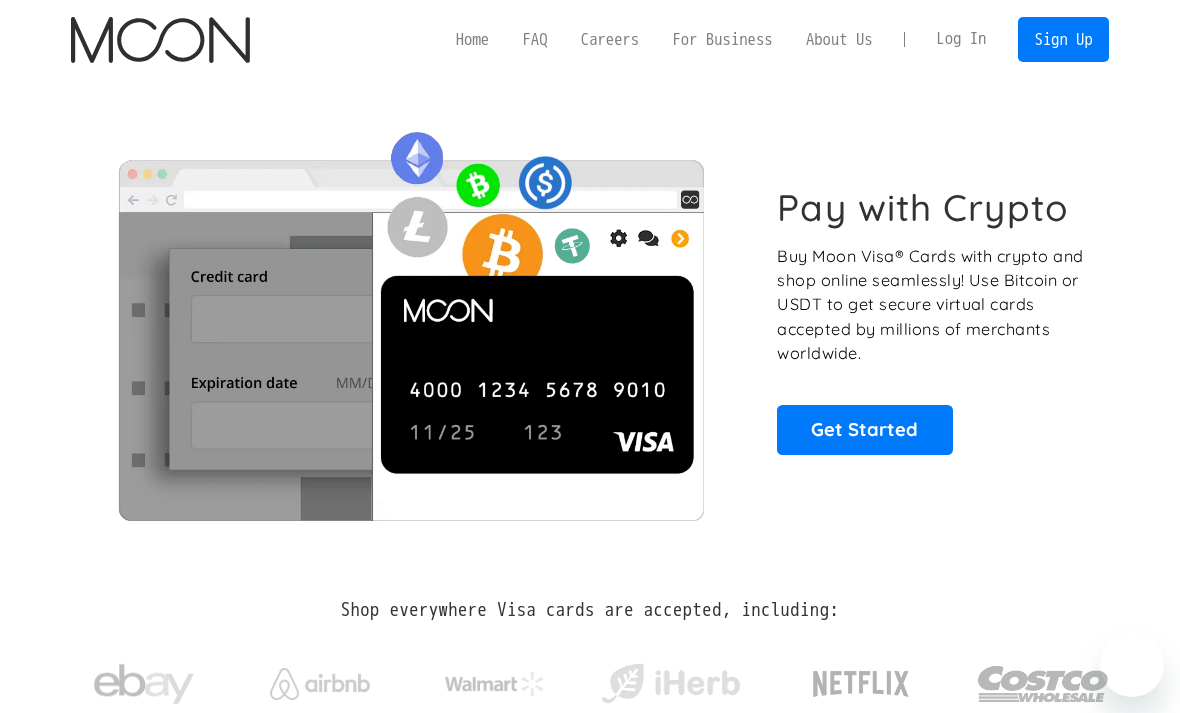 scroll, scrollTop: 0, scrollLeft: 0, axis: both 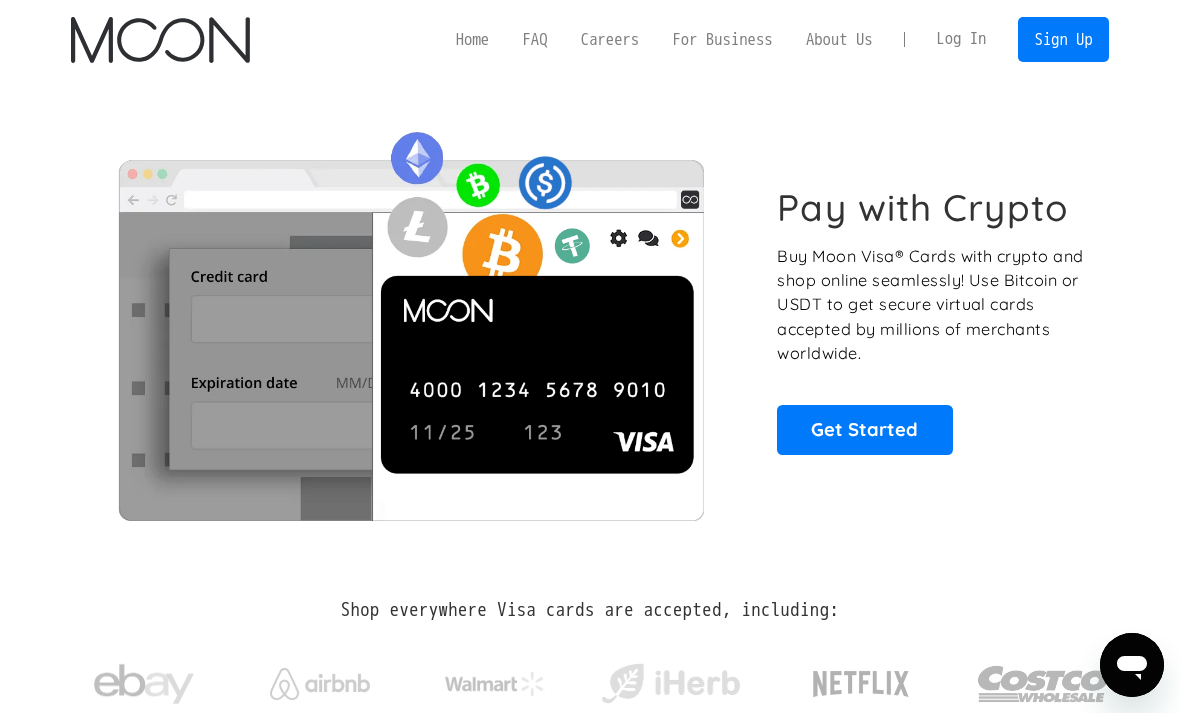 click on "Home FAQ Careers For Business About Us Log In Sign Up
Home
FAQ
For Business
Careers
About Us
Log In
Sign Up" at bounding box center (590, 39) 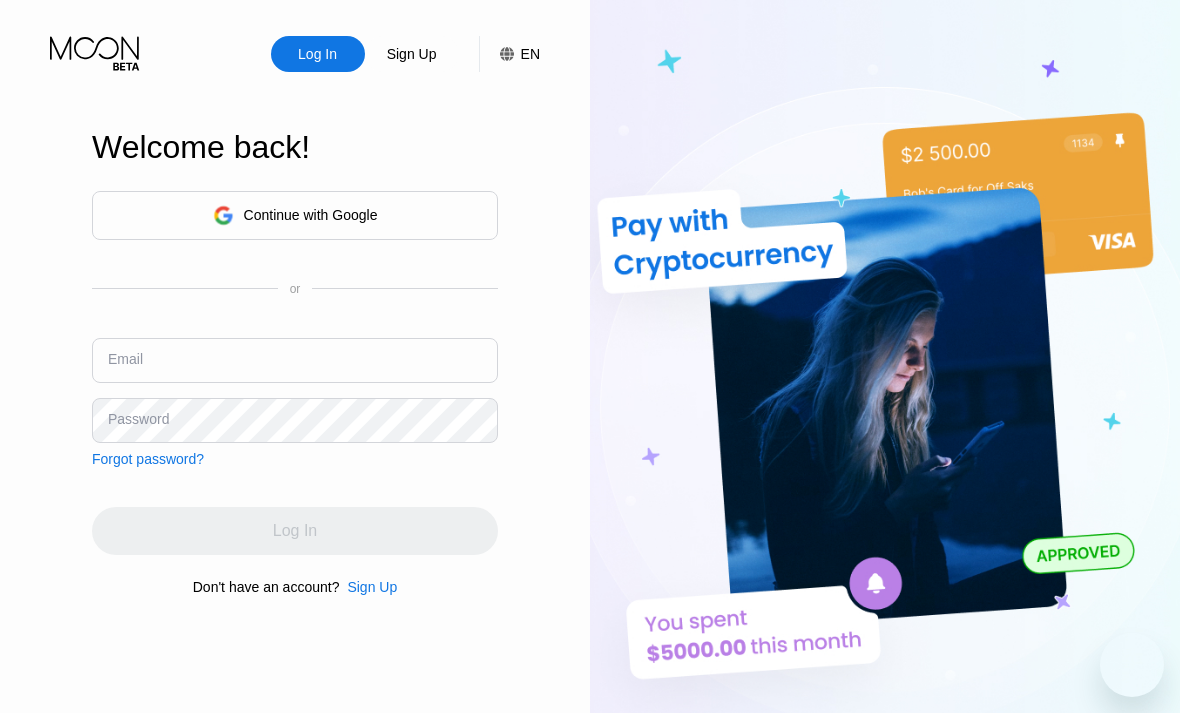 scroll, scrollTop: 0, scrollLeft: 0, axis: both 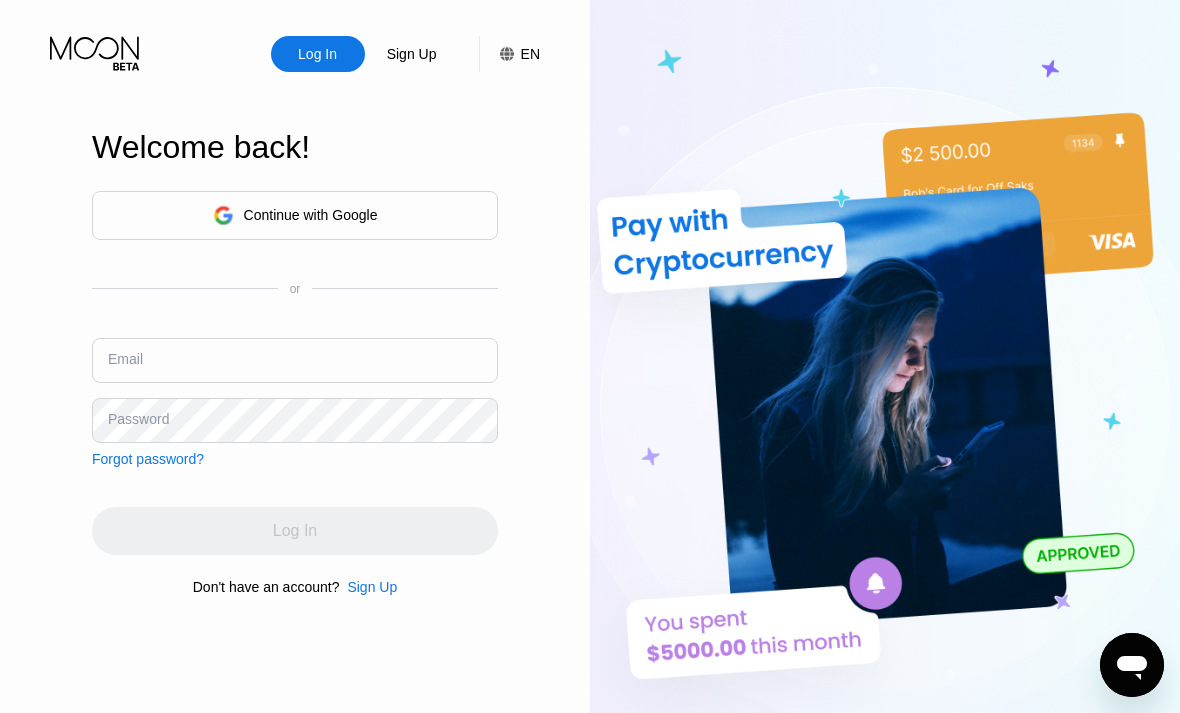 click at bounding box center [295, 360] 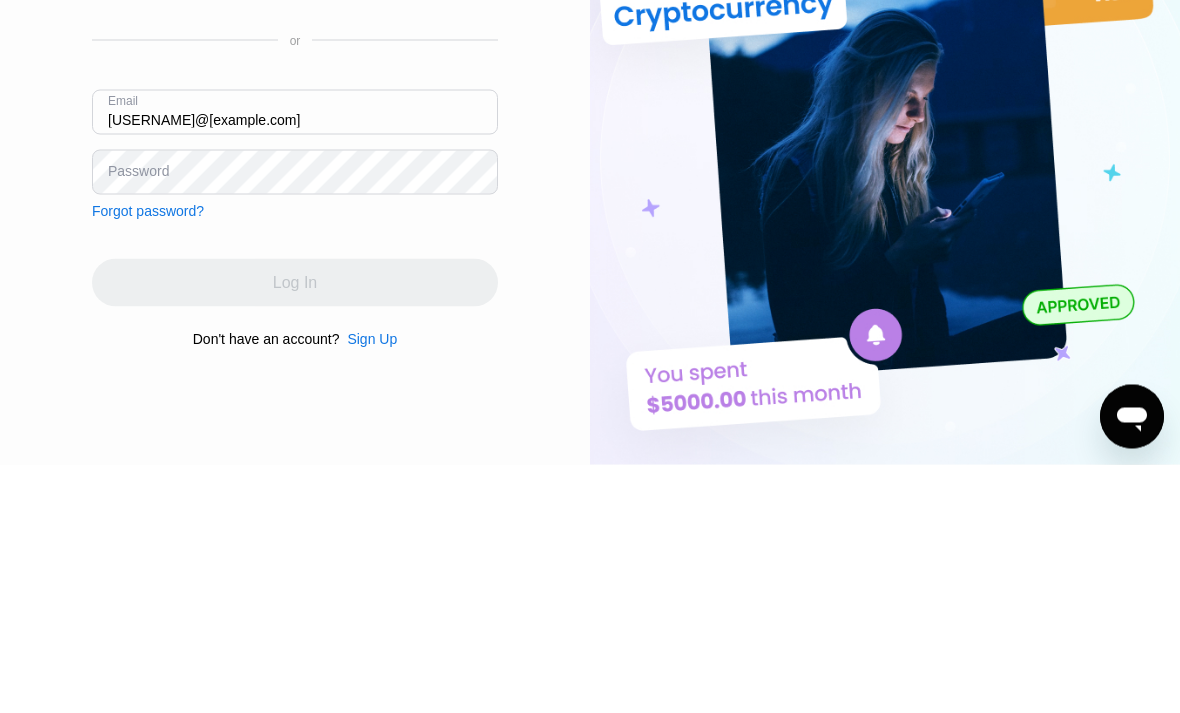 type on "Virusdt21@gmail.com" 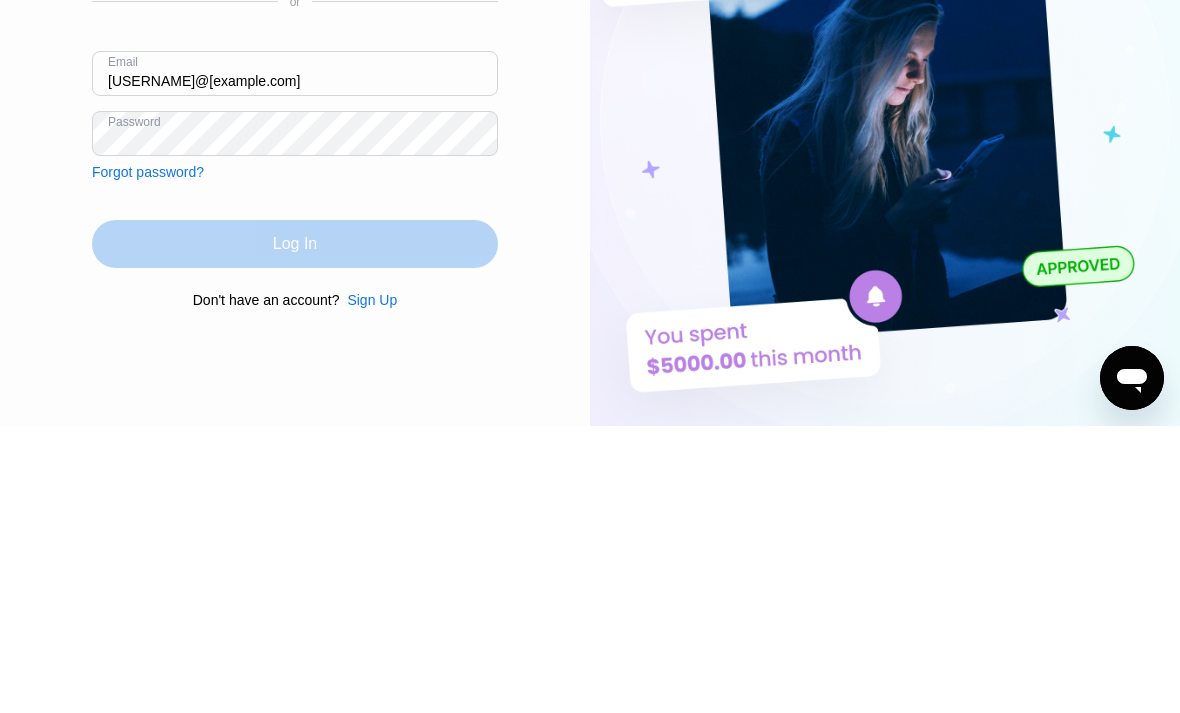 click on "Log In" at bounding box center (295, 531) 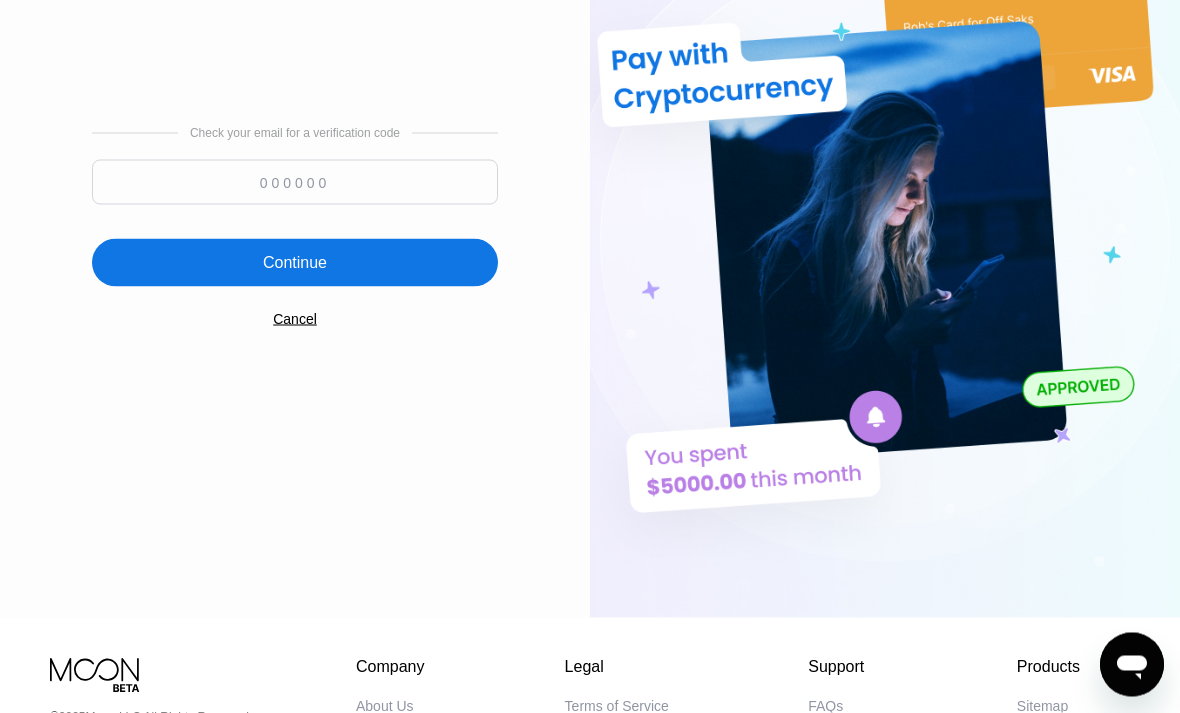 scroll, scrollTop: 167, scrollLeft: 0, axis: vertical 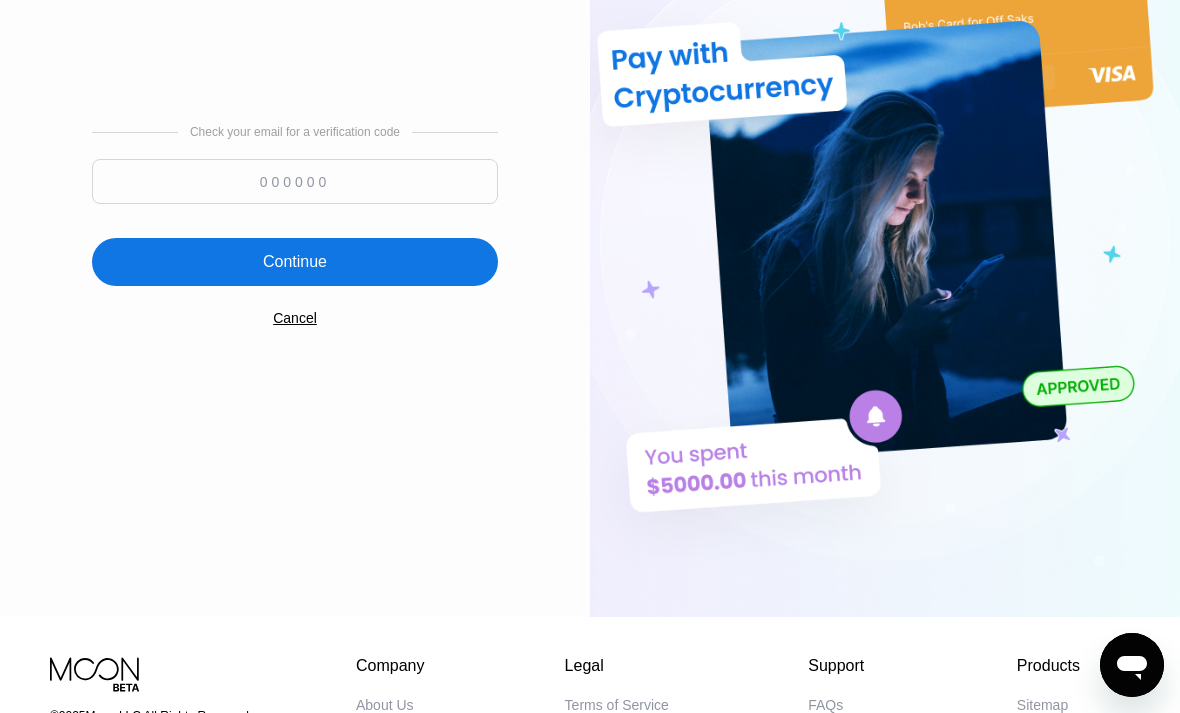 click at bounding box center (295, 181) 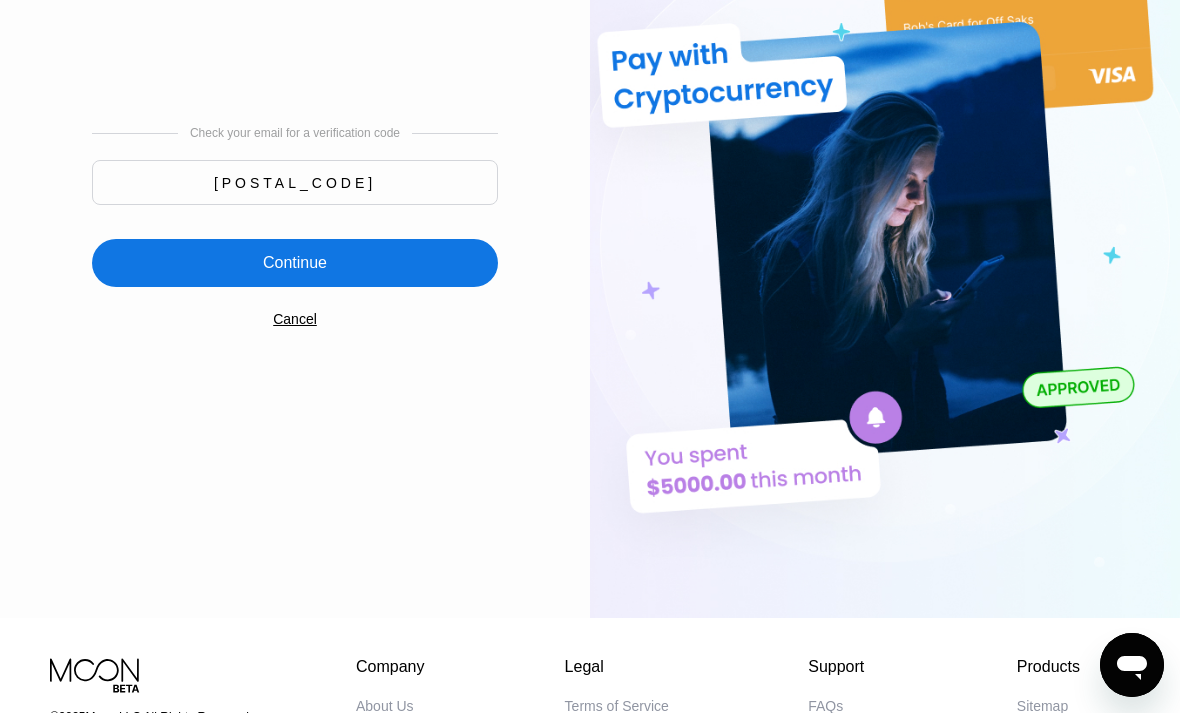 type on "790125" 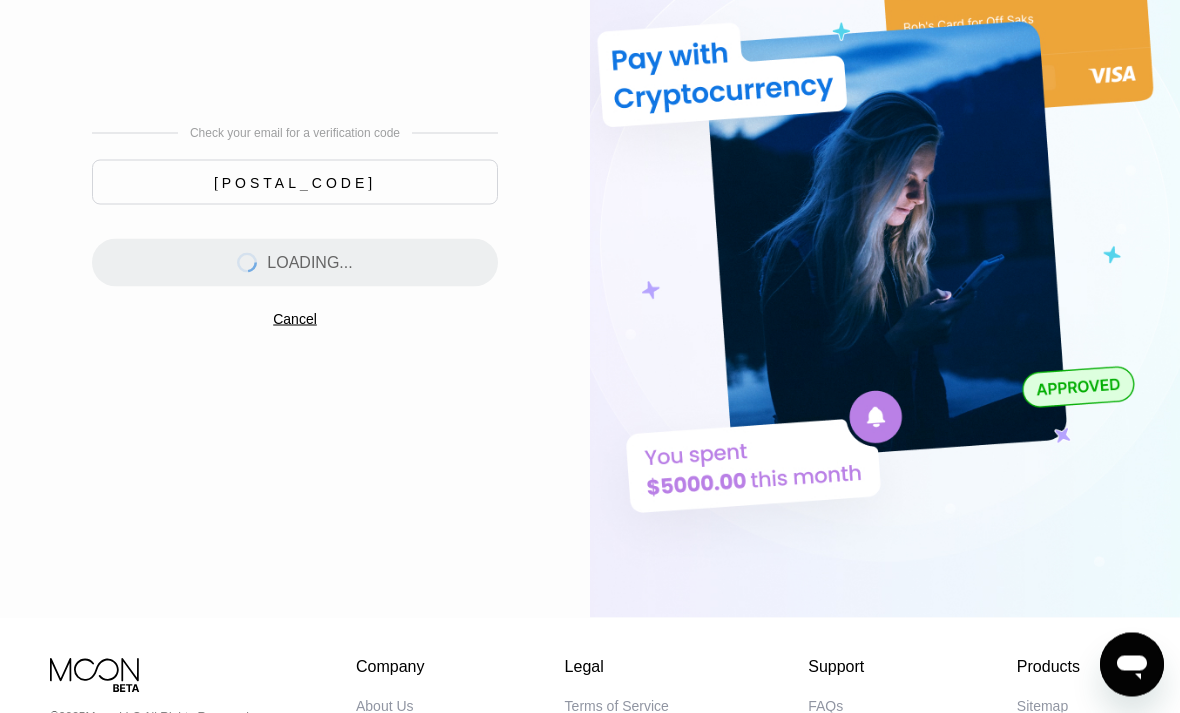 scroll, scrollTop: 0, scrollLeft: 0, axis: both 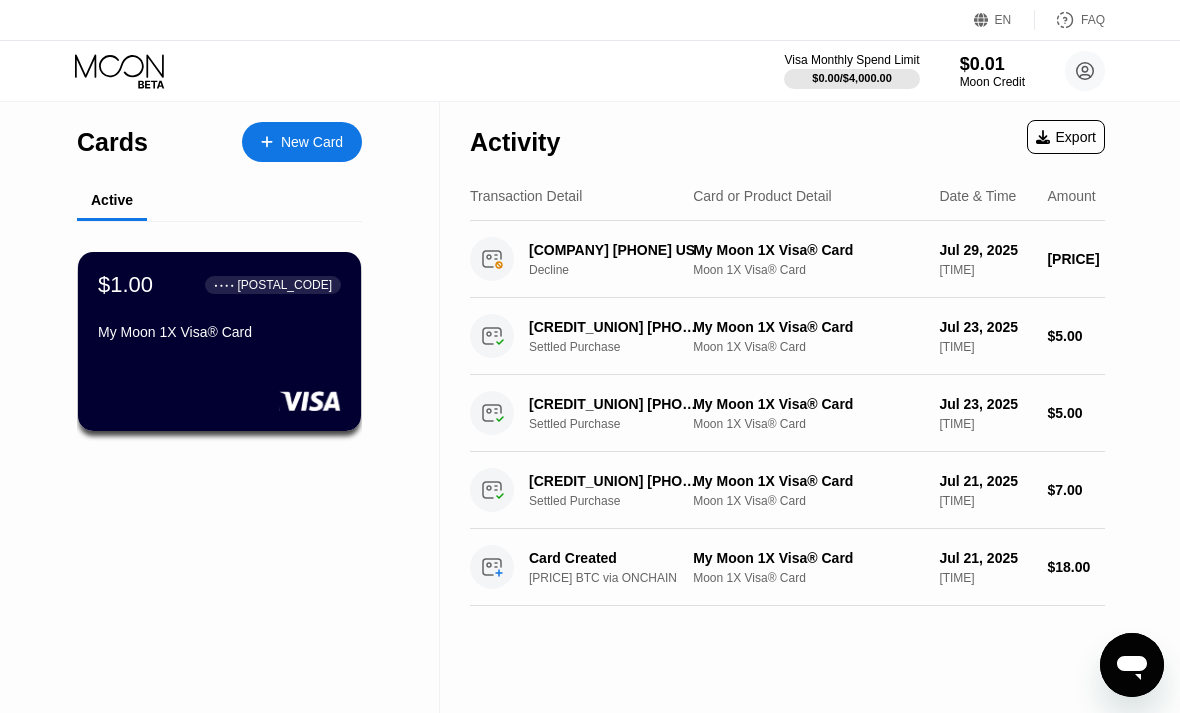 click on "New Card" at bounding box center [302, 142] 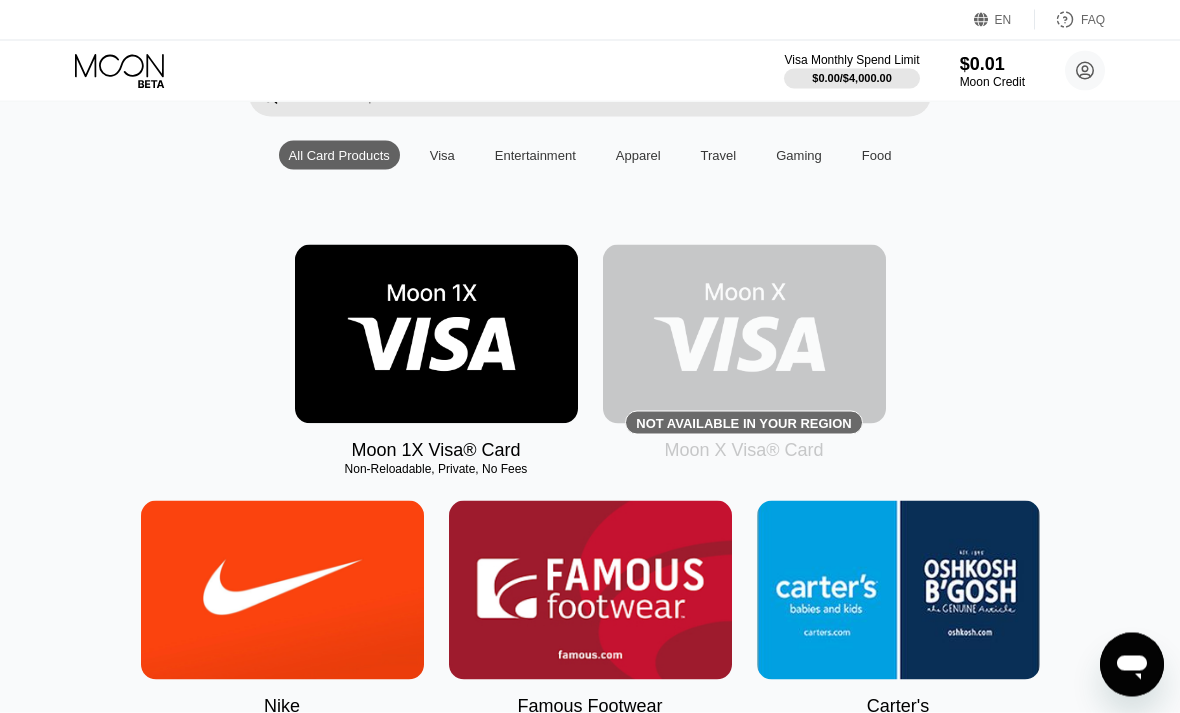 scroll, scrollTop: 179, scrollLeft: 0, axis: vertical 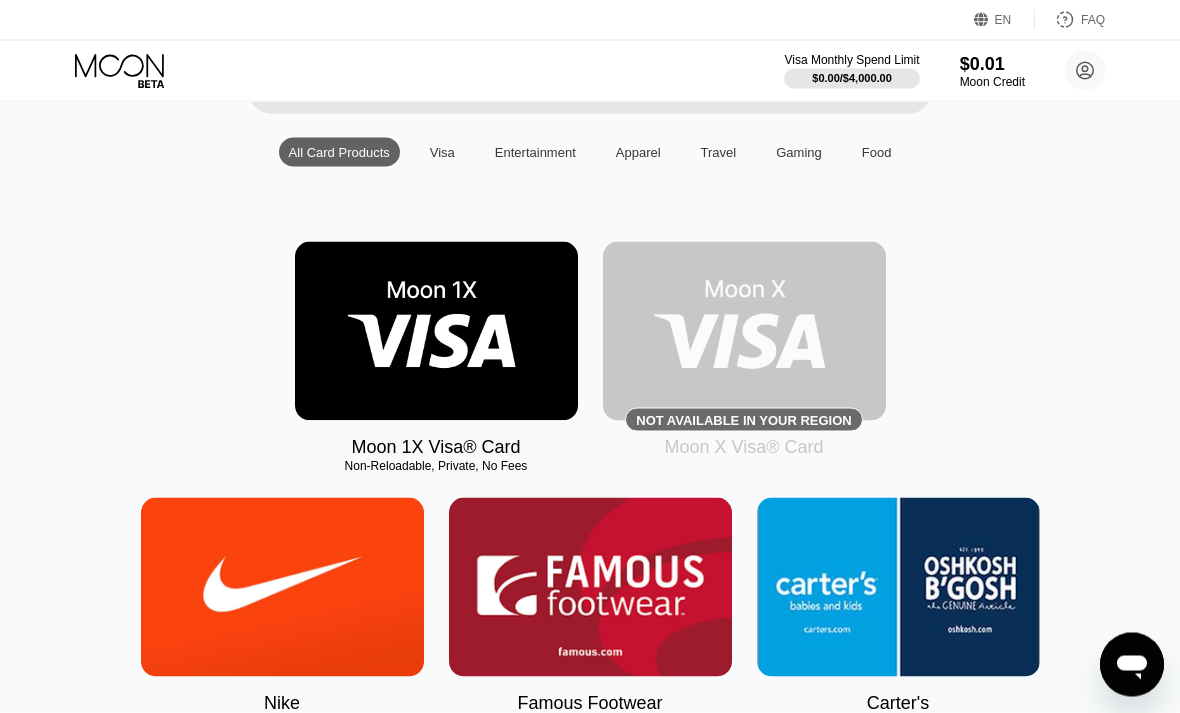 click at bounding box center [436, 331] 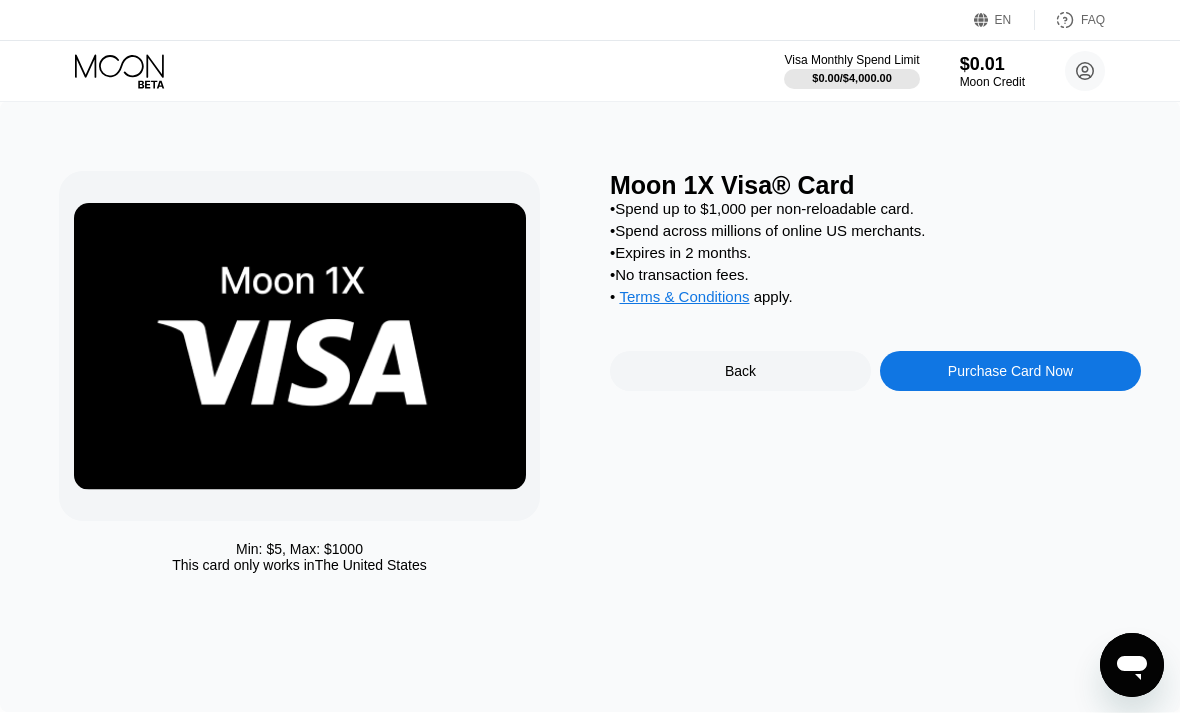 scroll, scrollTop: 3, scrollLeft: 0, axis: vertical 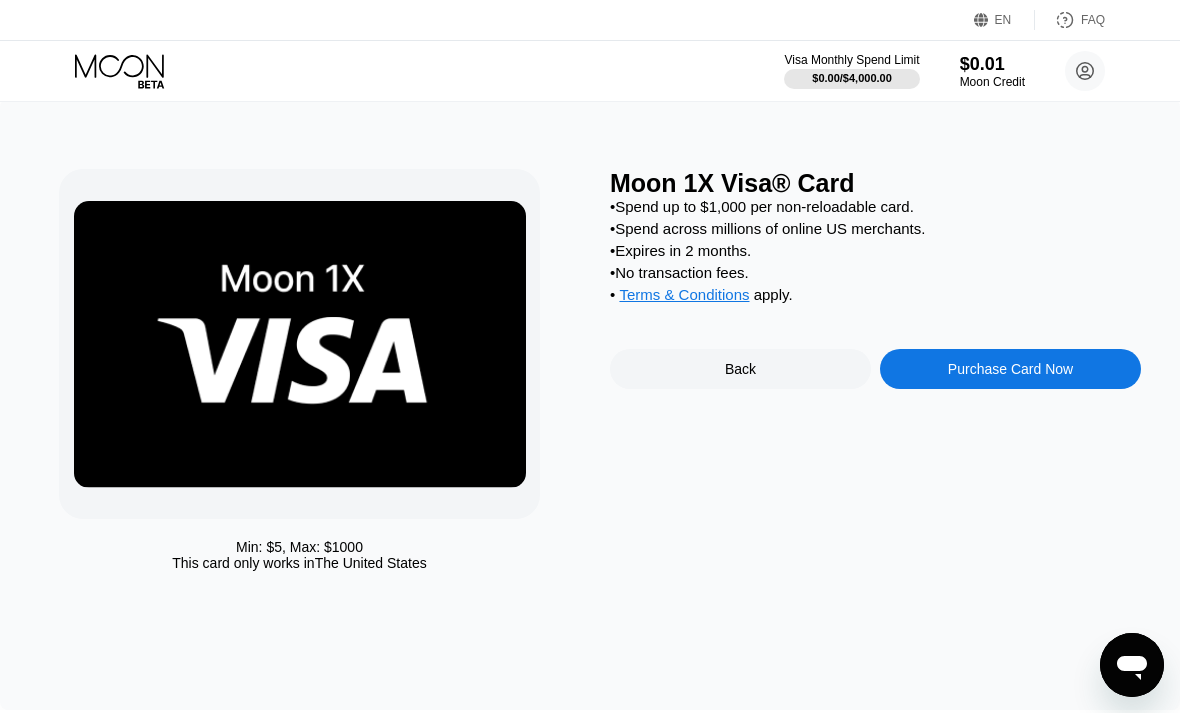 click on "Purchase Card Now" at bounding box center (1010, 369) 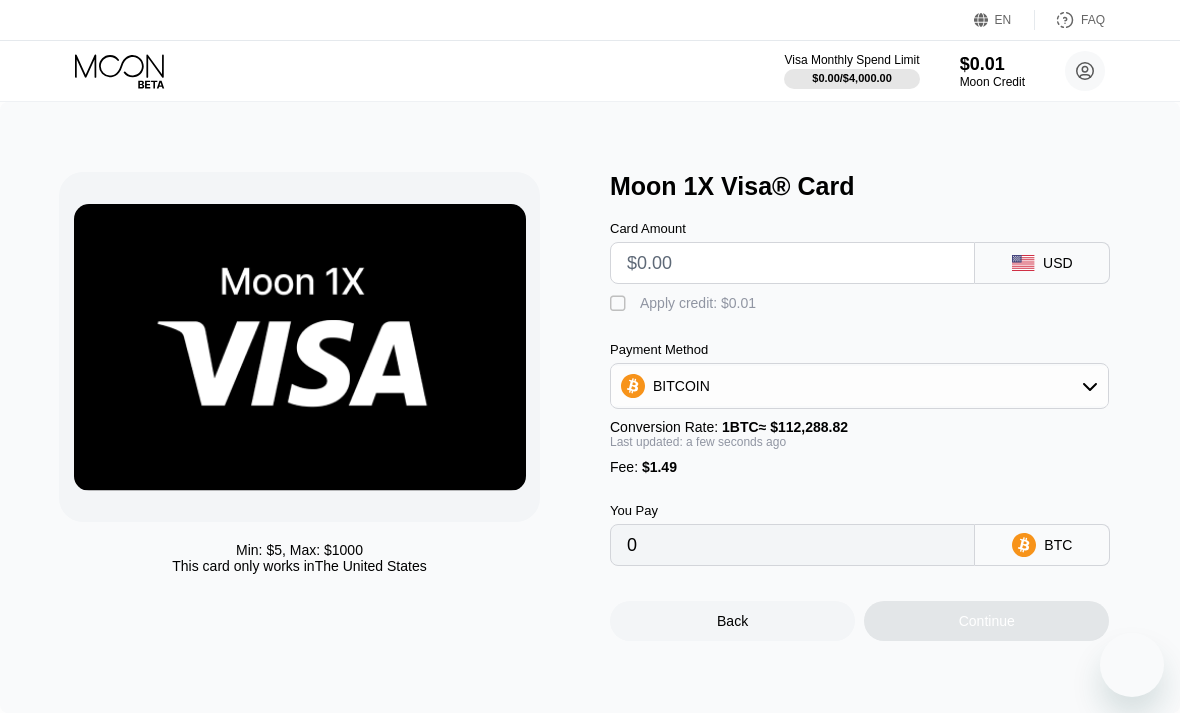 scroll, scrollTop: 122, scrollLeft: 0, axis: vertical 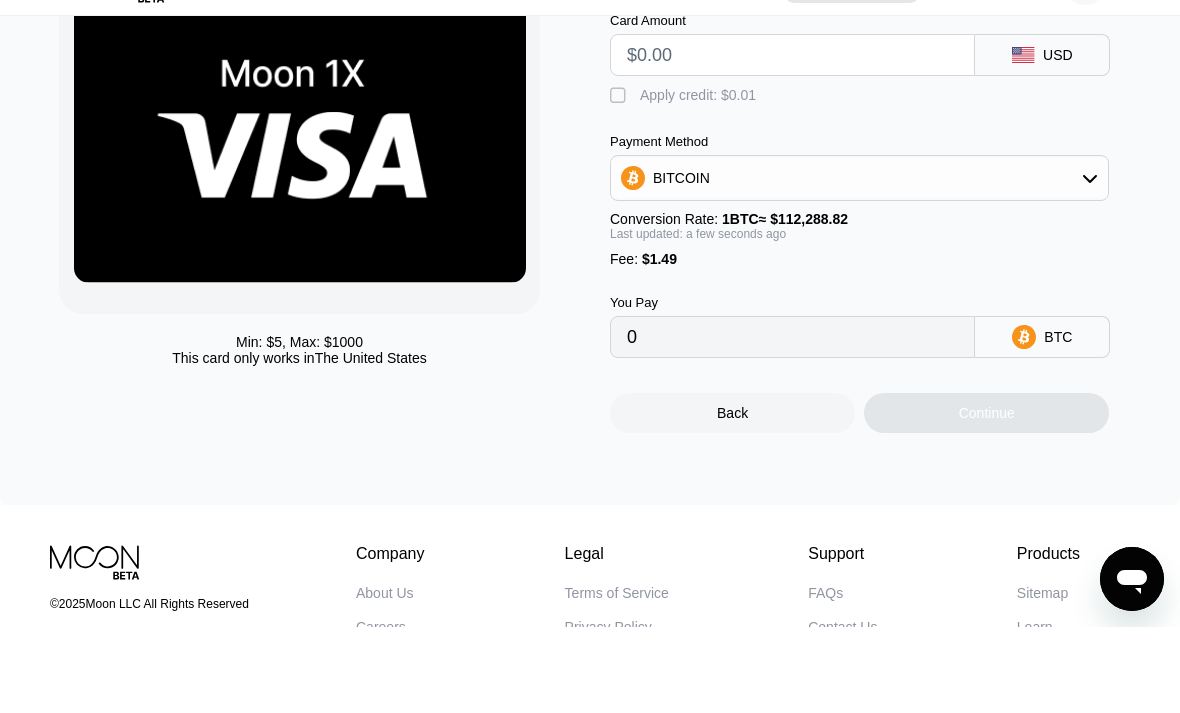 type on "$2" 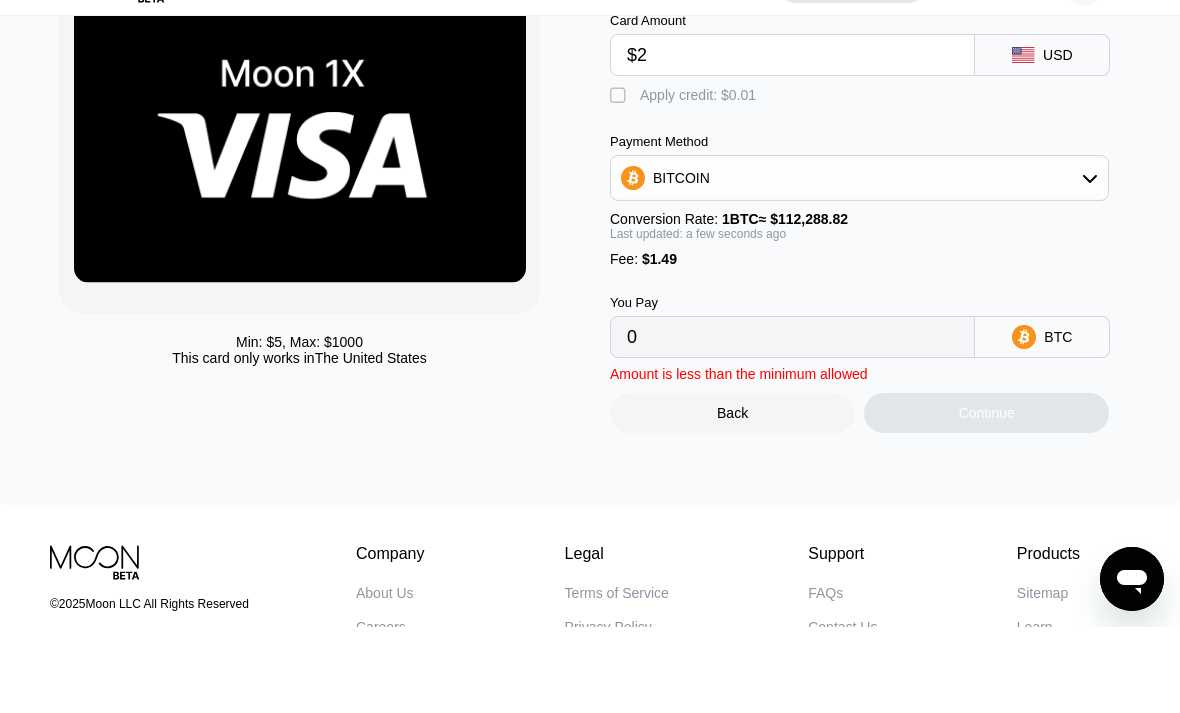 type on "0.00003109" 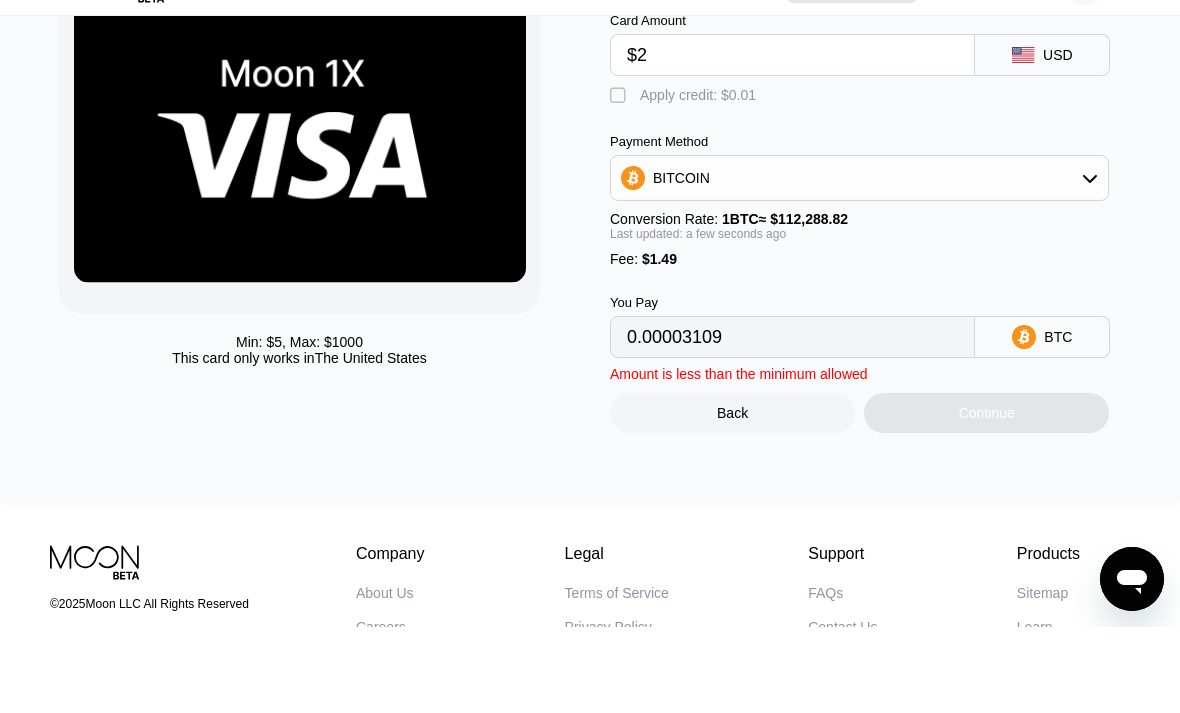 type on "$20" 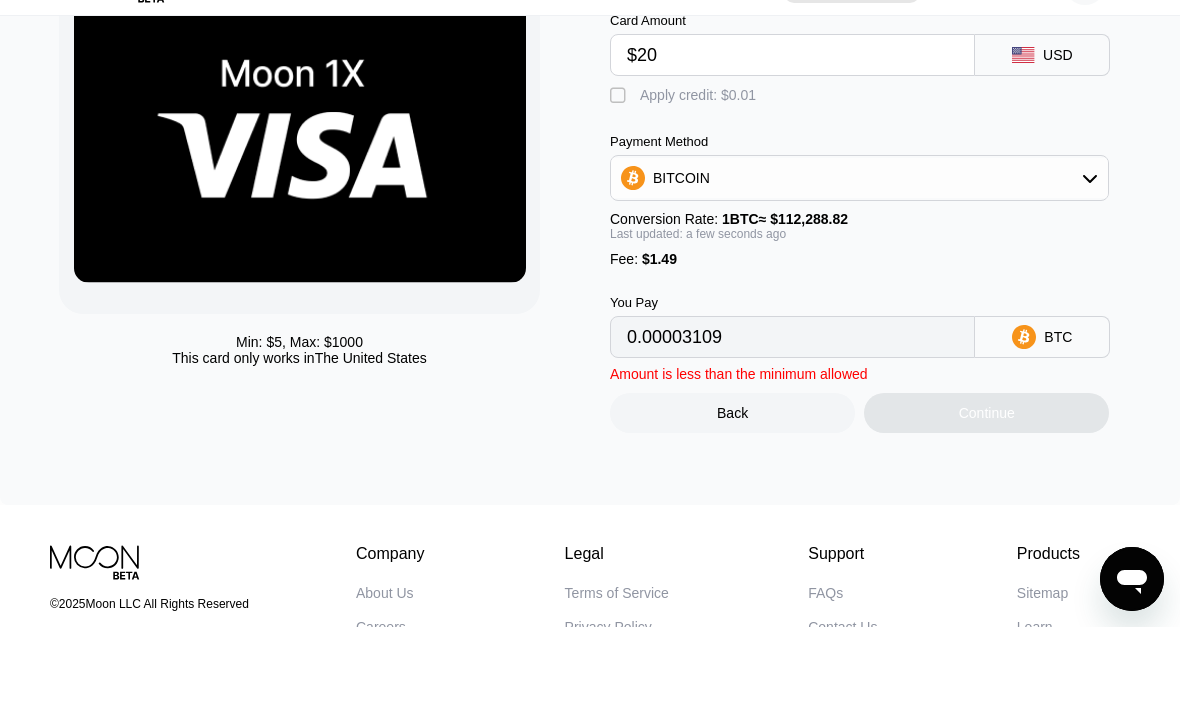 type on "0.00019139" 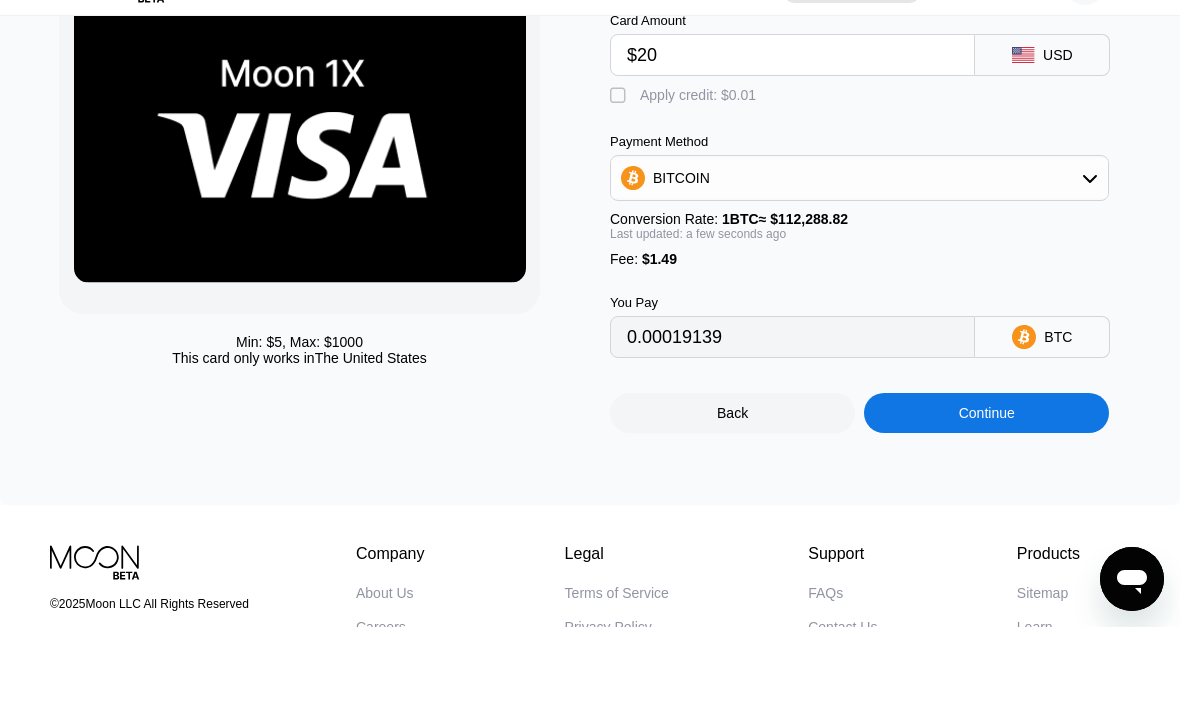 click on " Apply credit: $0.01" at bounding box center [875, 177] 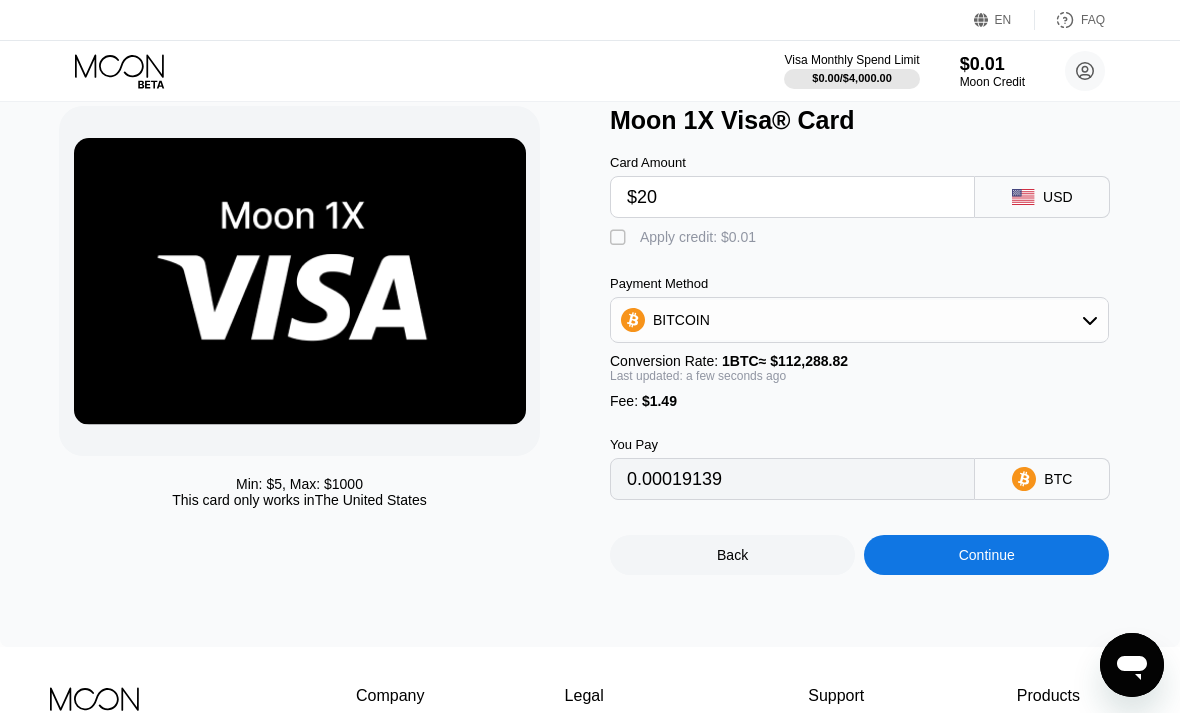 click on "$20" at bounding box center (792, 197) 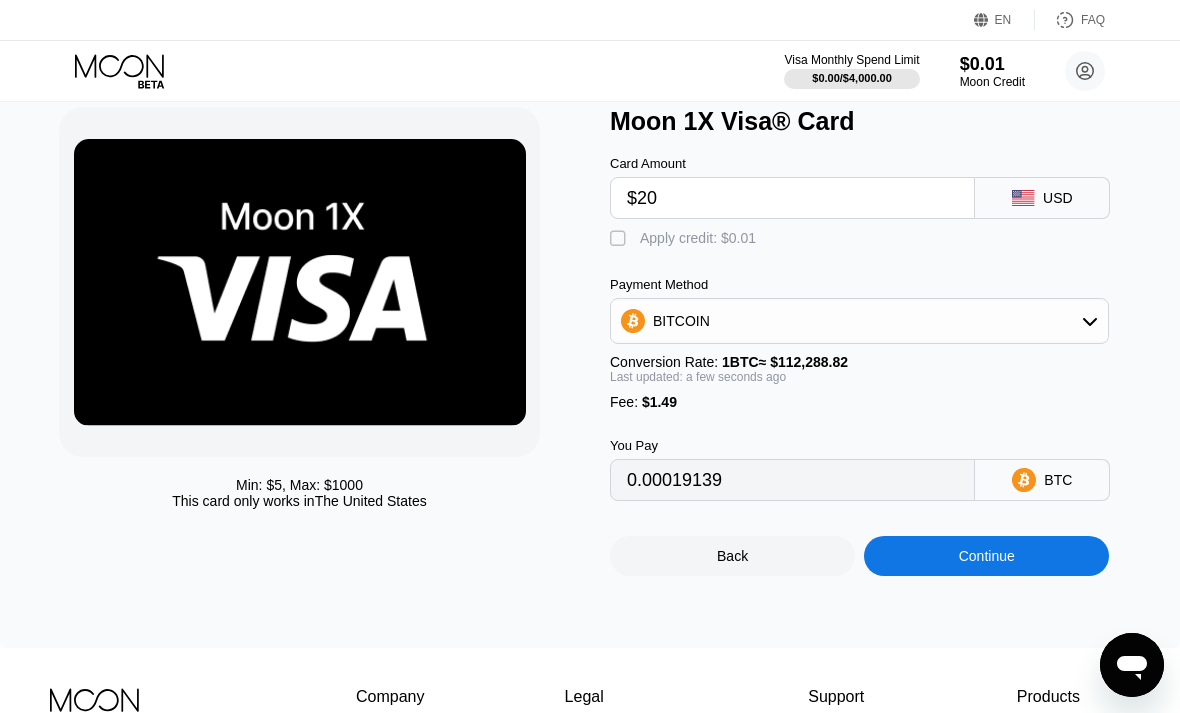 type on "$2" 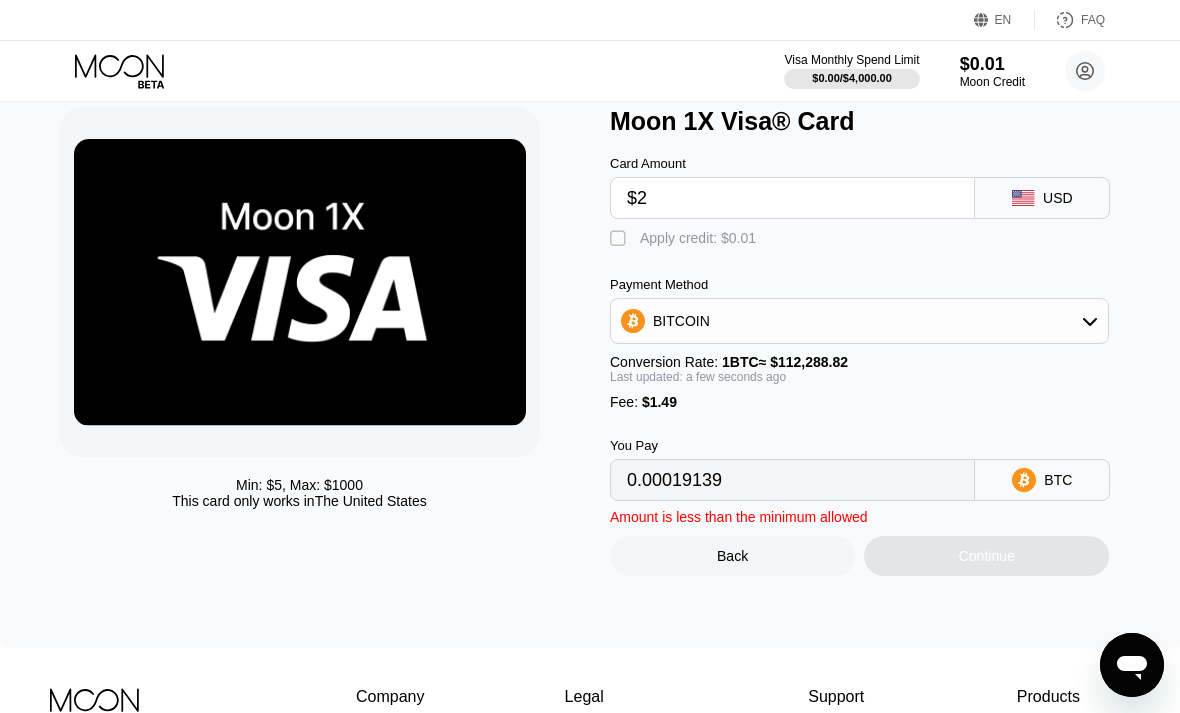 type on "0.00003109" 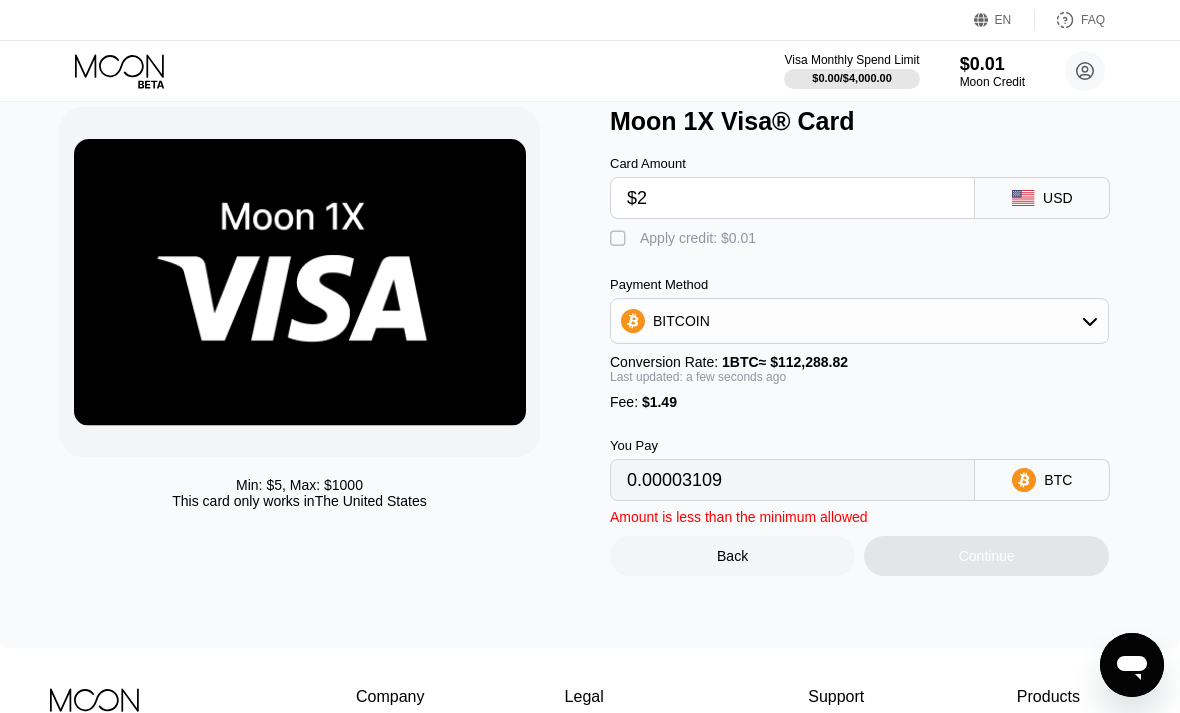 type 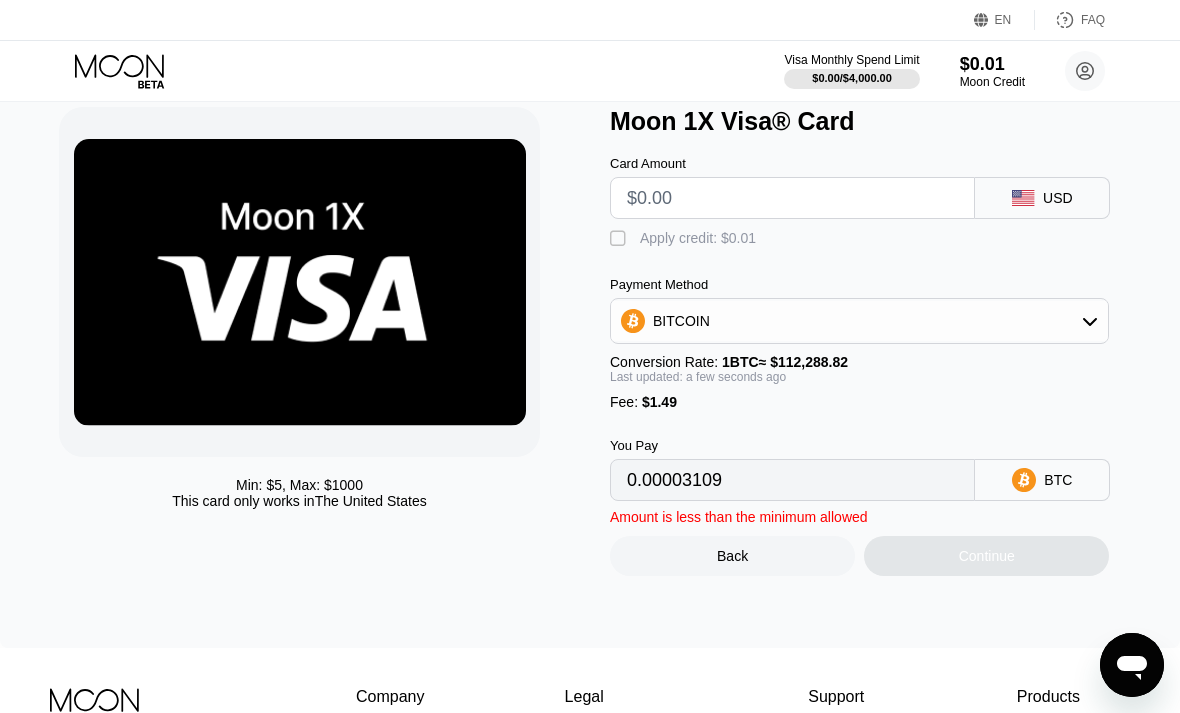 type on "0" 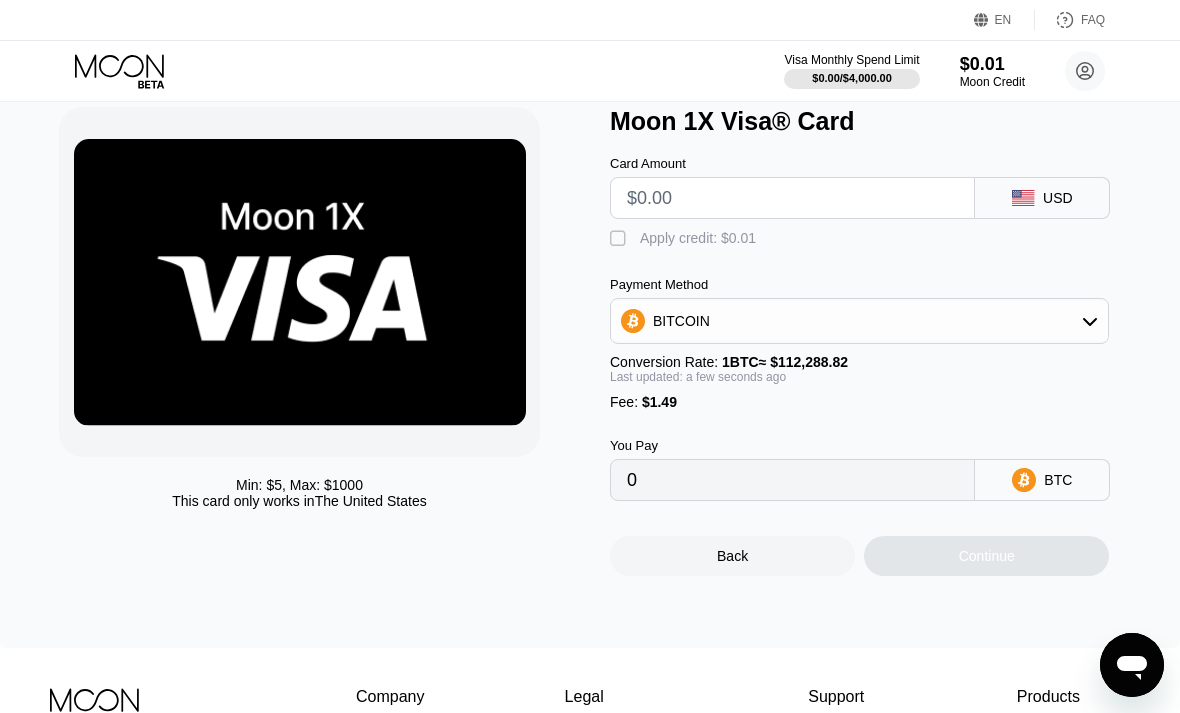 type on "$3" 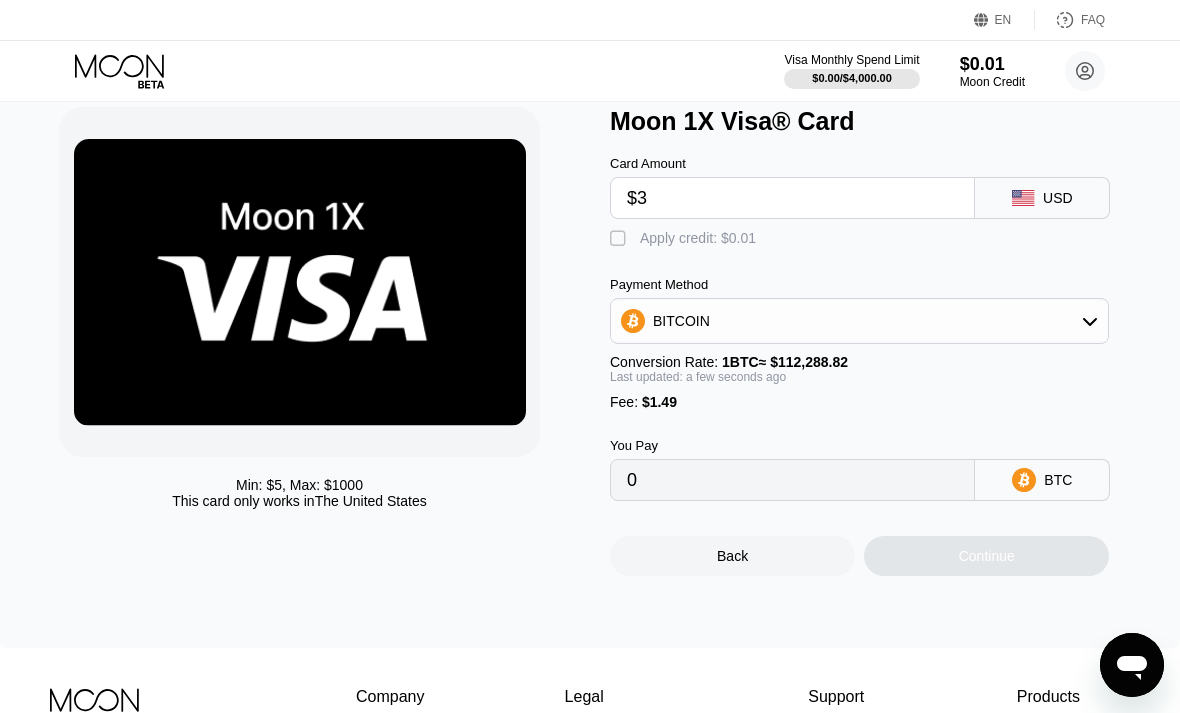 type on "0.00003999" 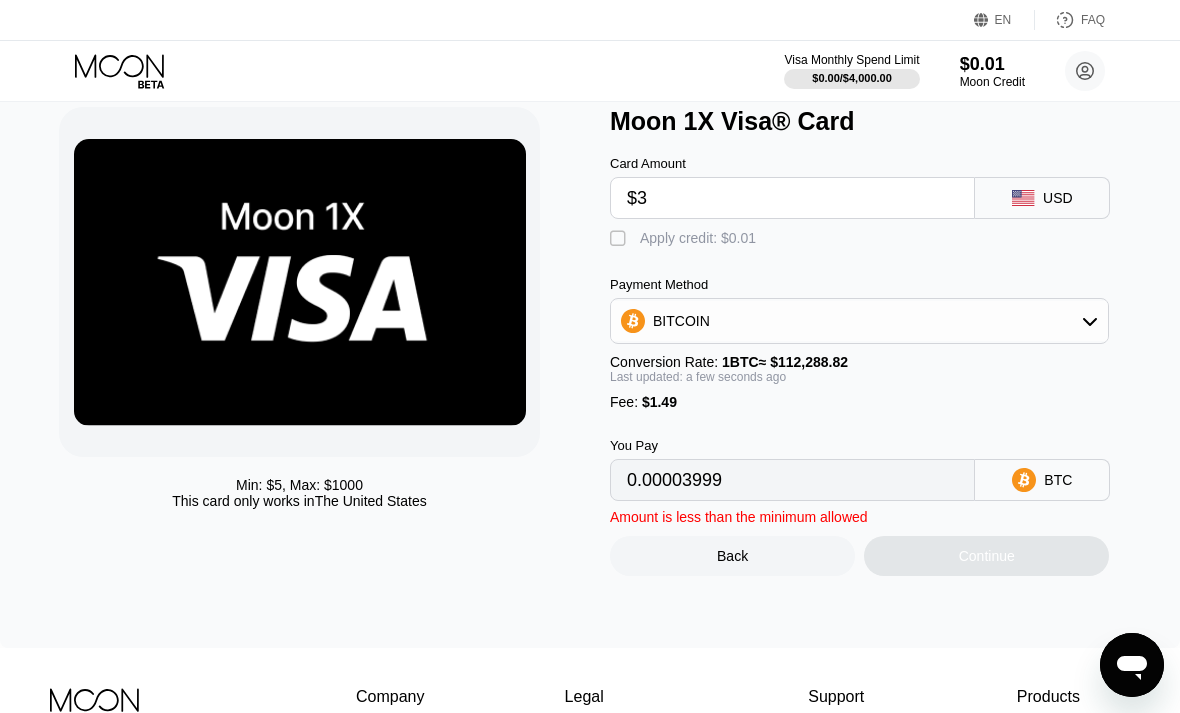 type on "$30" 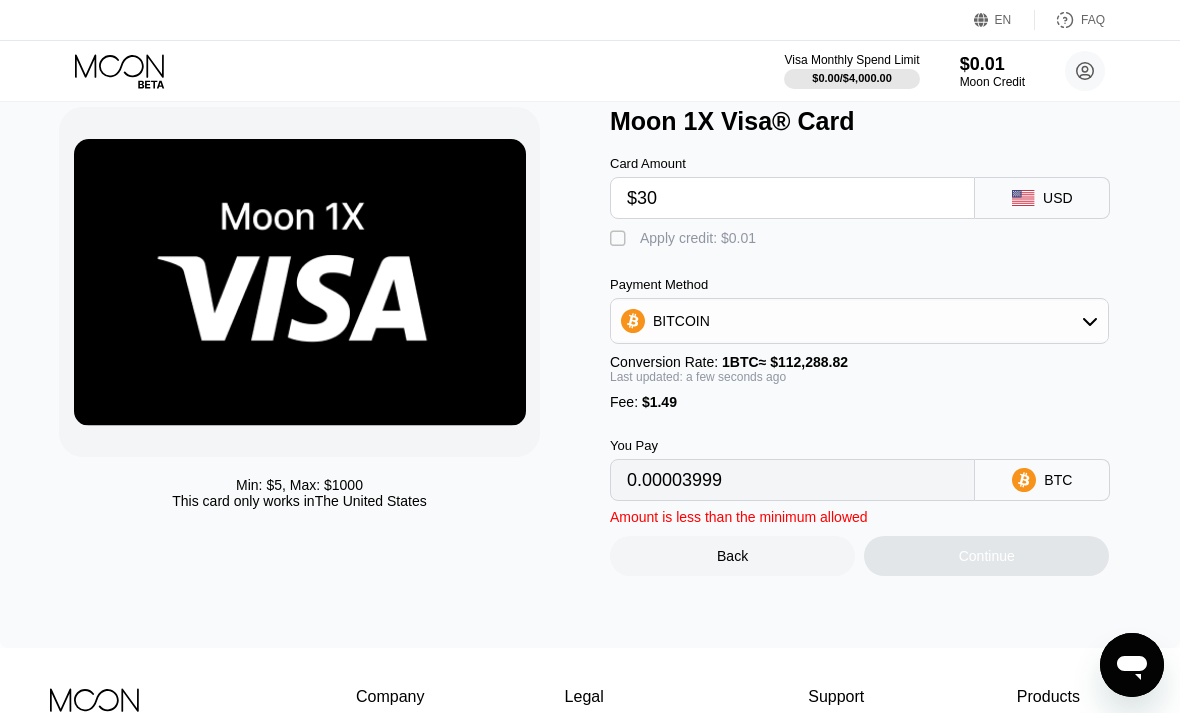 type on "0.00028044" 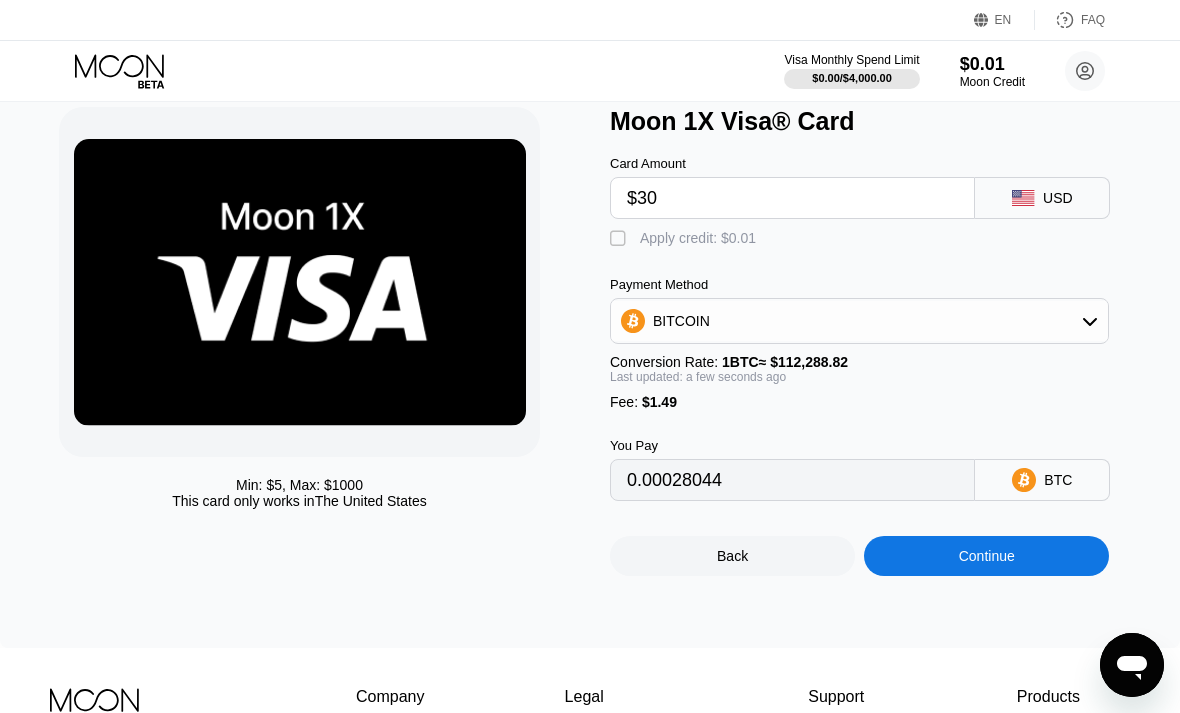 type on "$30" 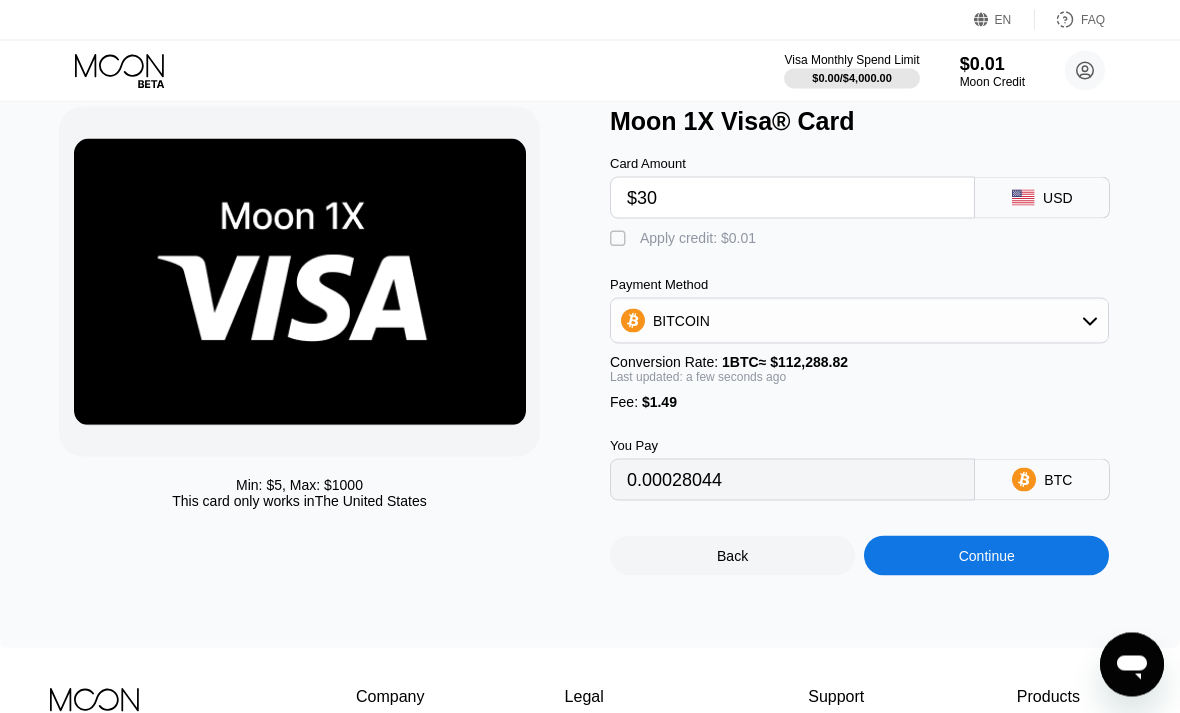 click on "Continue" at bounding box center [987, 556] 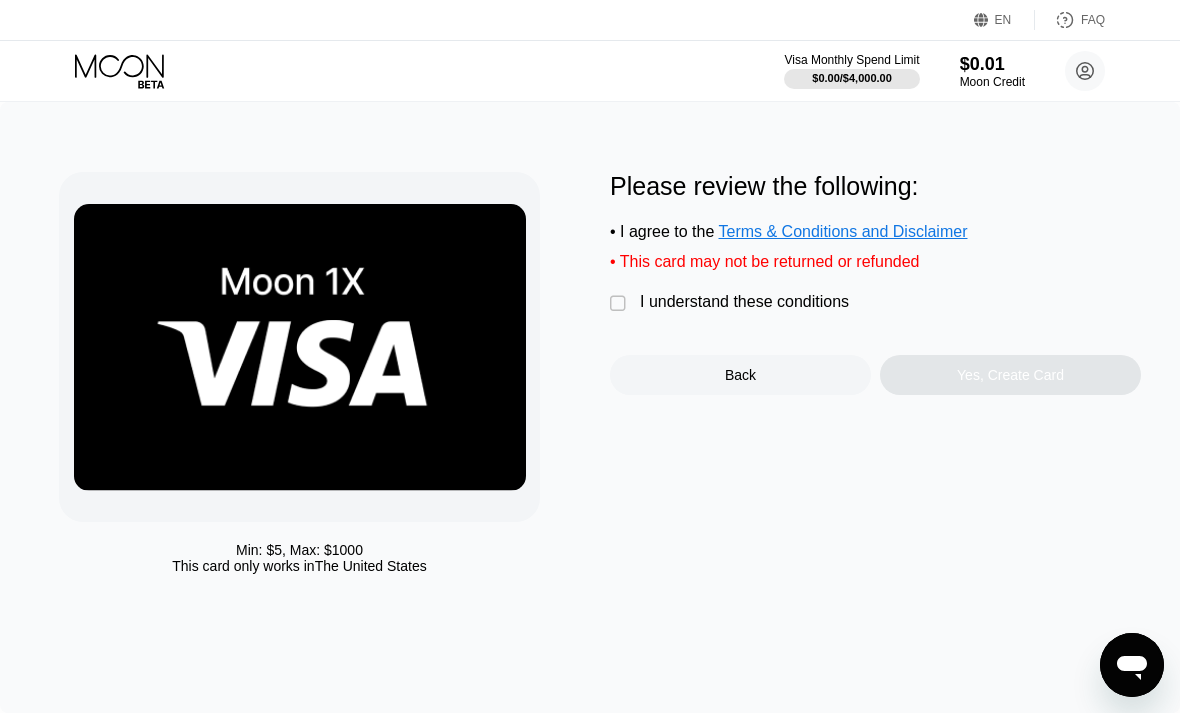click on "I understand these conditions" at bounding box center [744, 302] 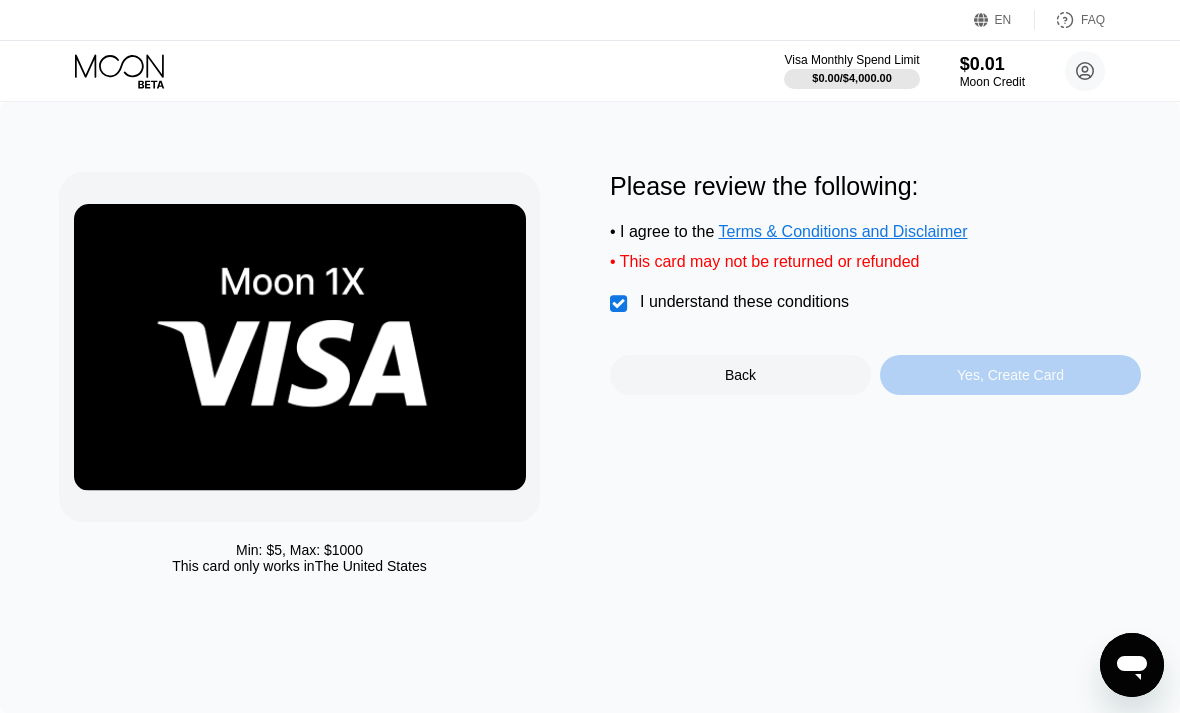 click on "Yes, Create Card" at bounding box center (1010, 375) 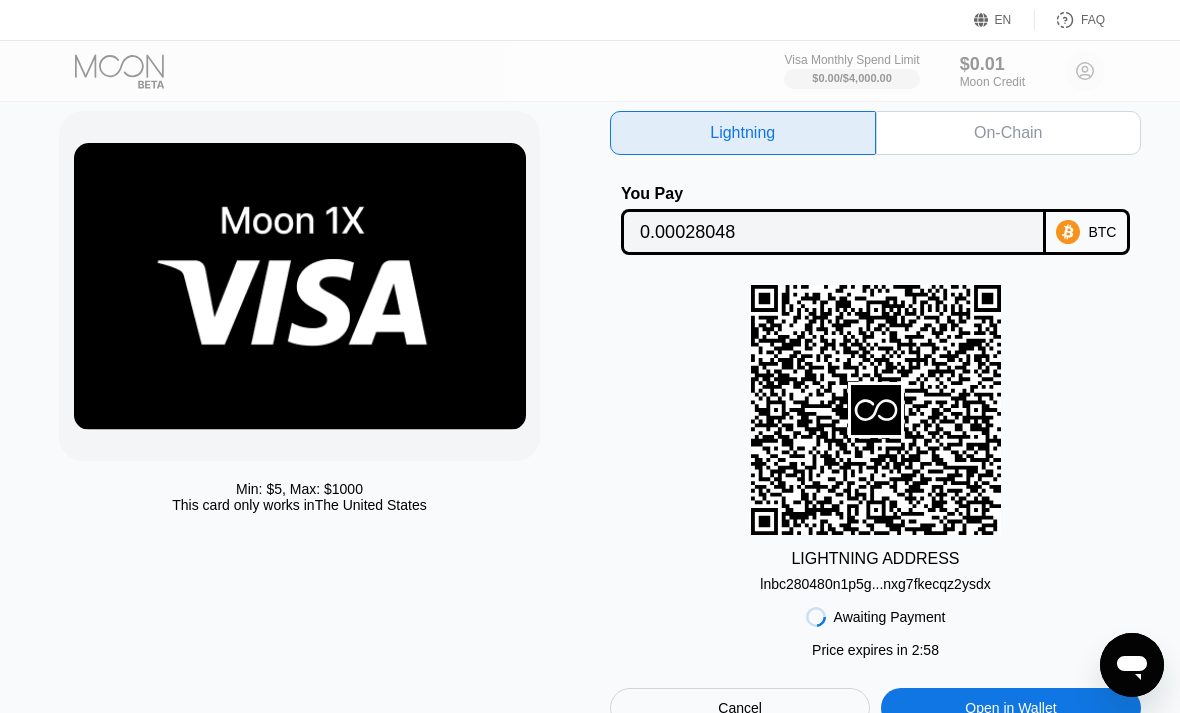 scroll, scrollTop: 63, scrollLeft: 0, axis: vertical 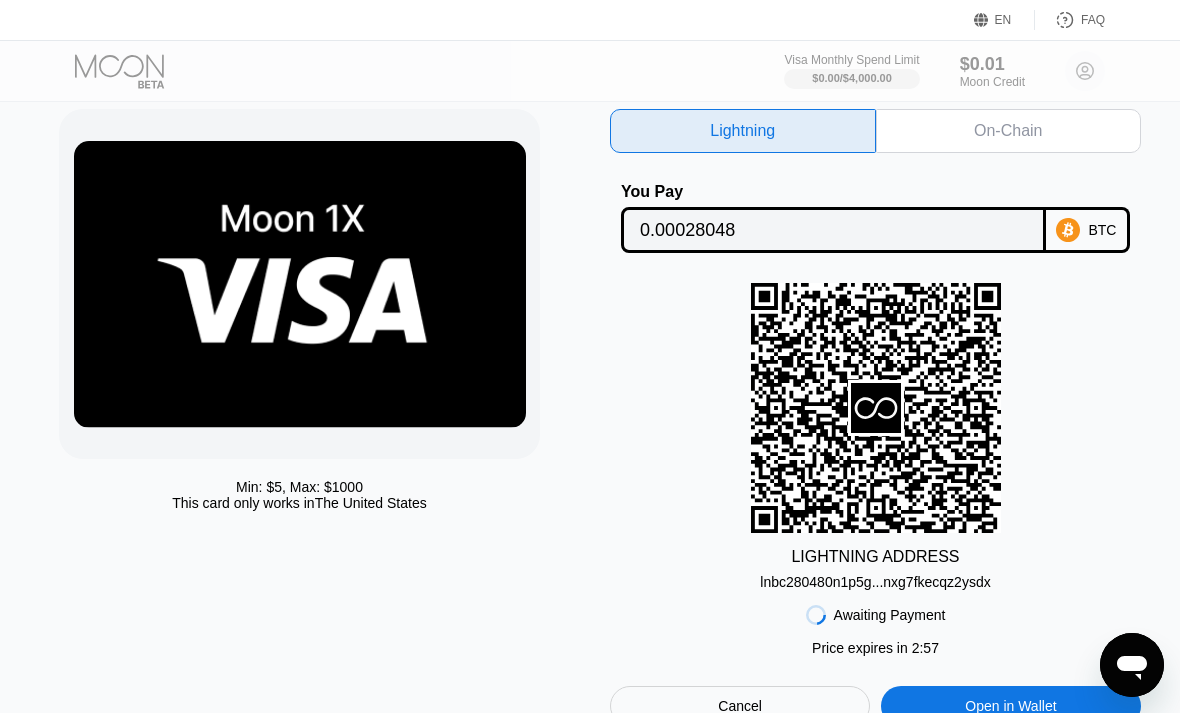 click on "On-Chain" at bounding box center [1009, 131] 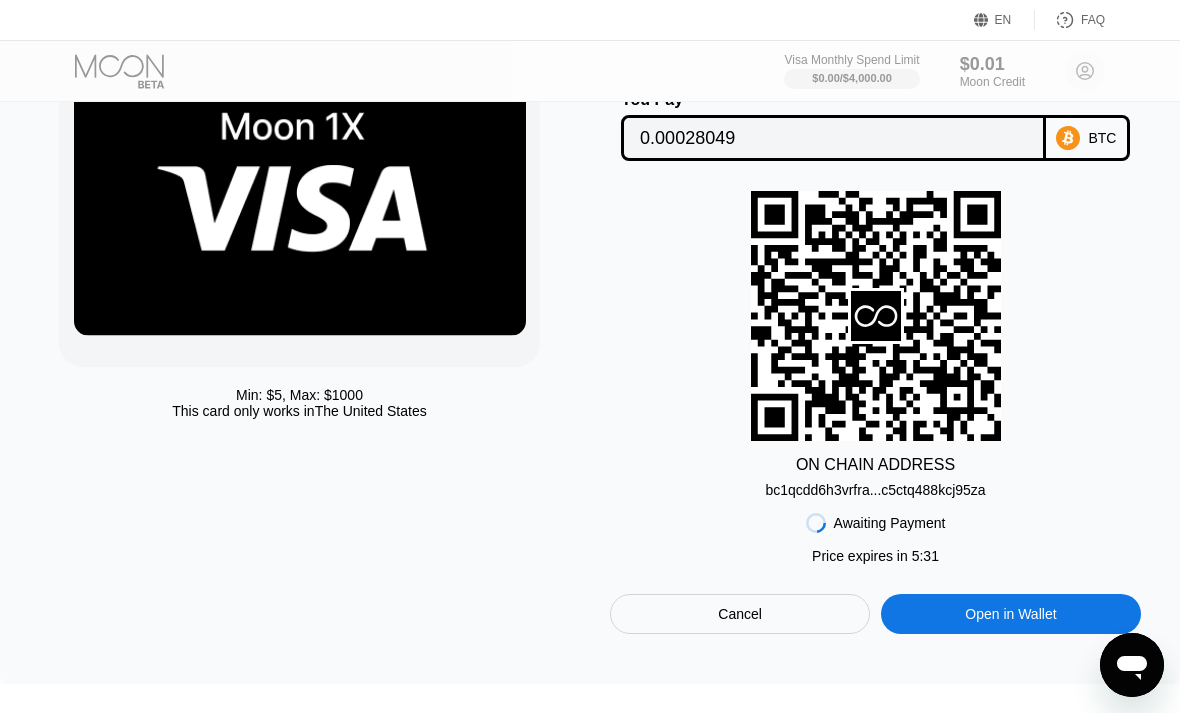 scroll, scrollTop: 372, scrollLeft: 0, axis: vertical 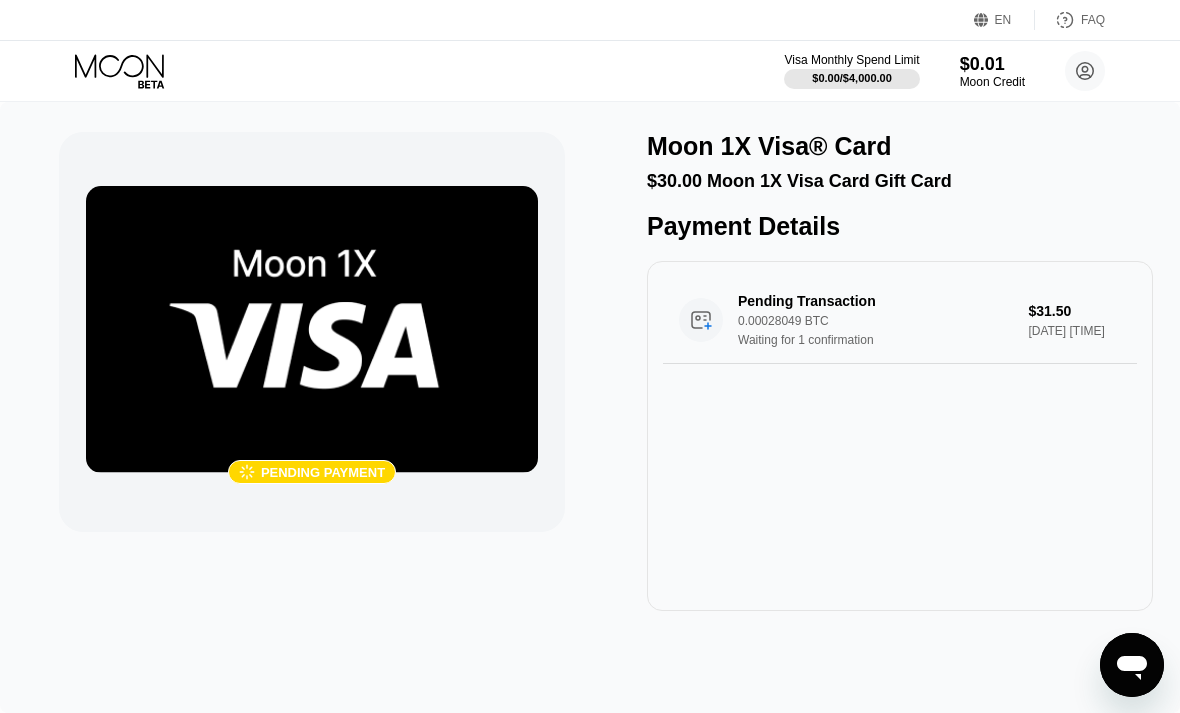 click at bounding box center (312, 329) 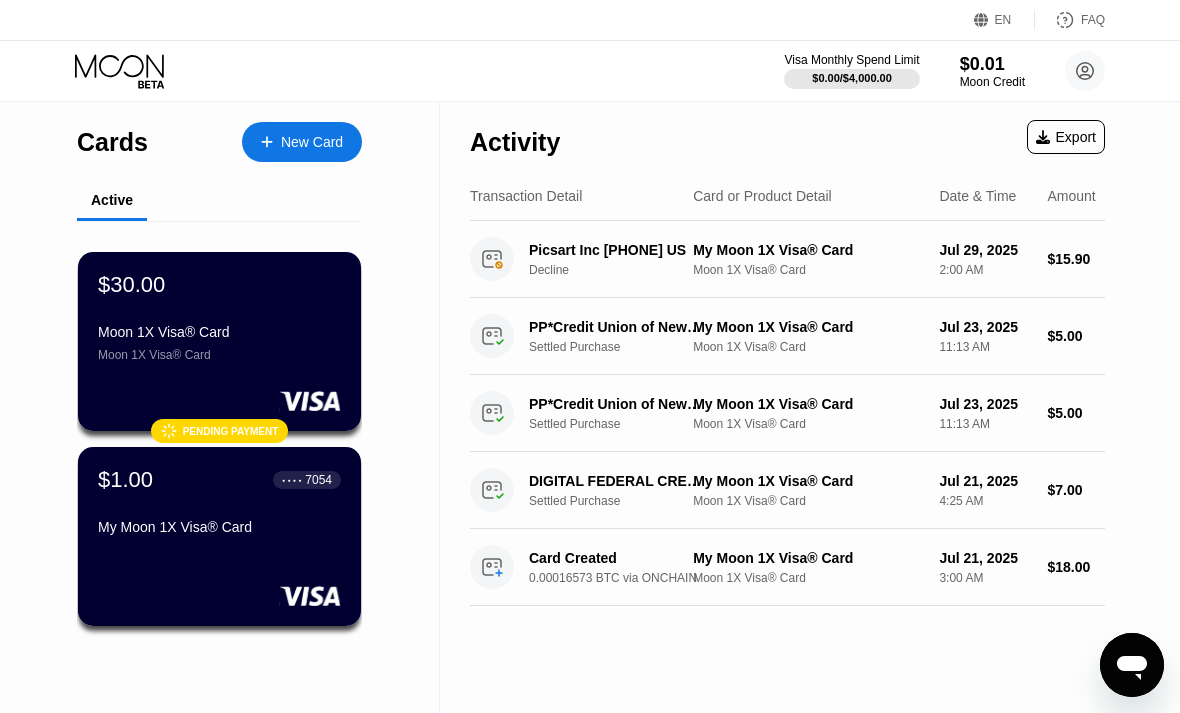 click on "Moon 1X Visa® Card" at bounding box center (219, 355) 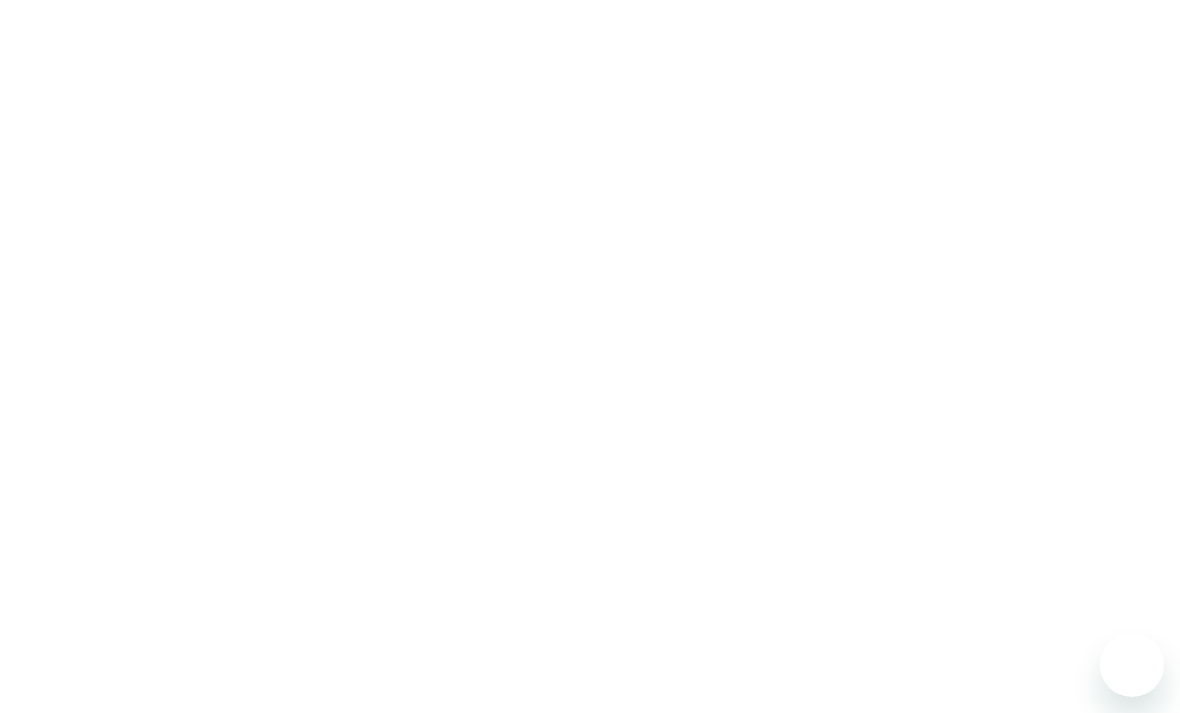 scroll, scrollTop: 0, scrollLeft: 0, axis: both 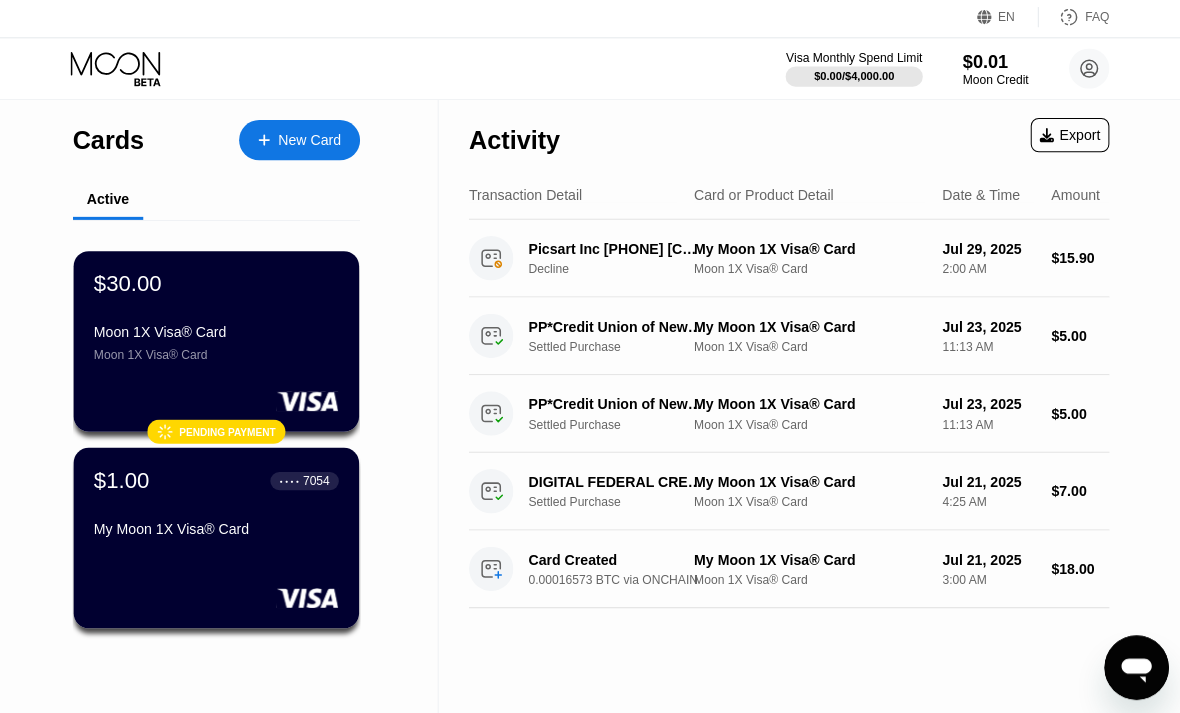 click on "Moon 1X Visa® Card" at bounding box center (219, 332) 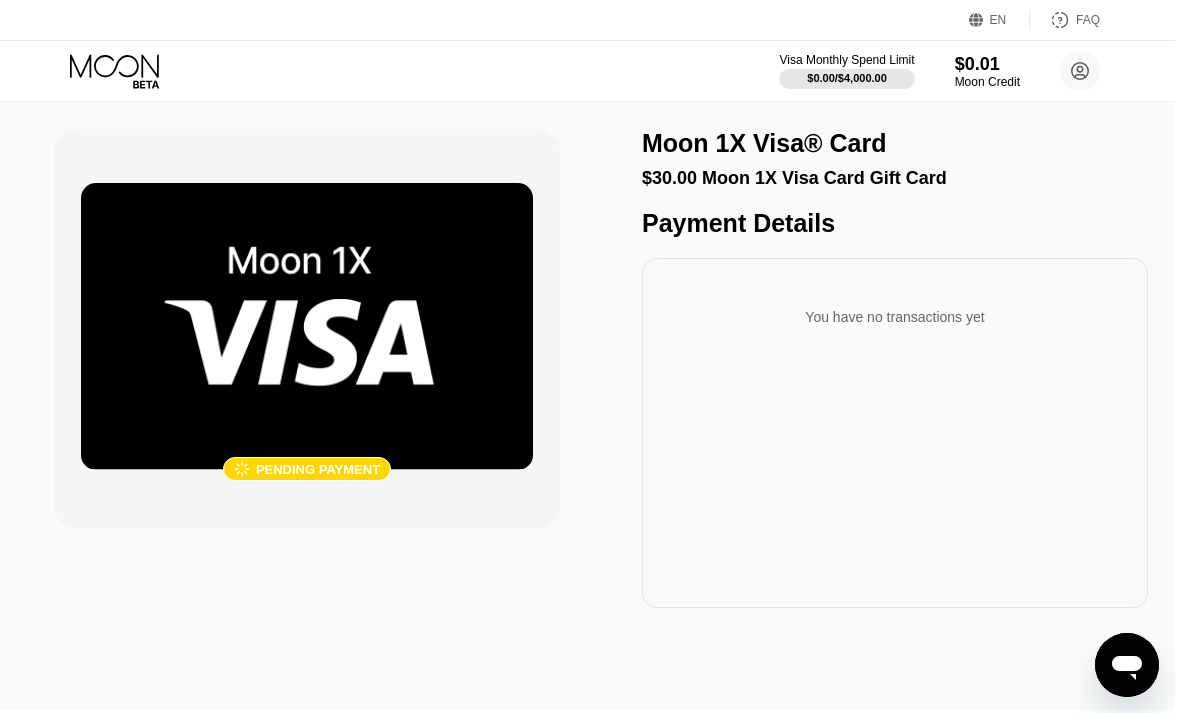 scroll, scrollTop: 0, scrollLeft: 0, axis: both 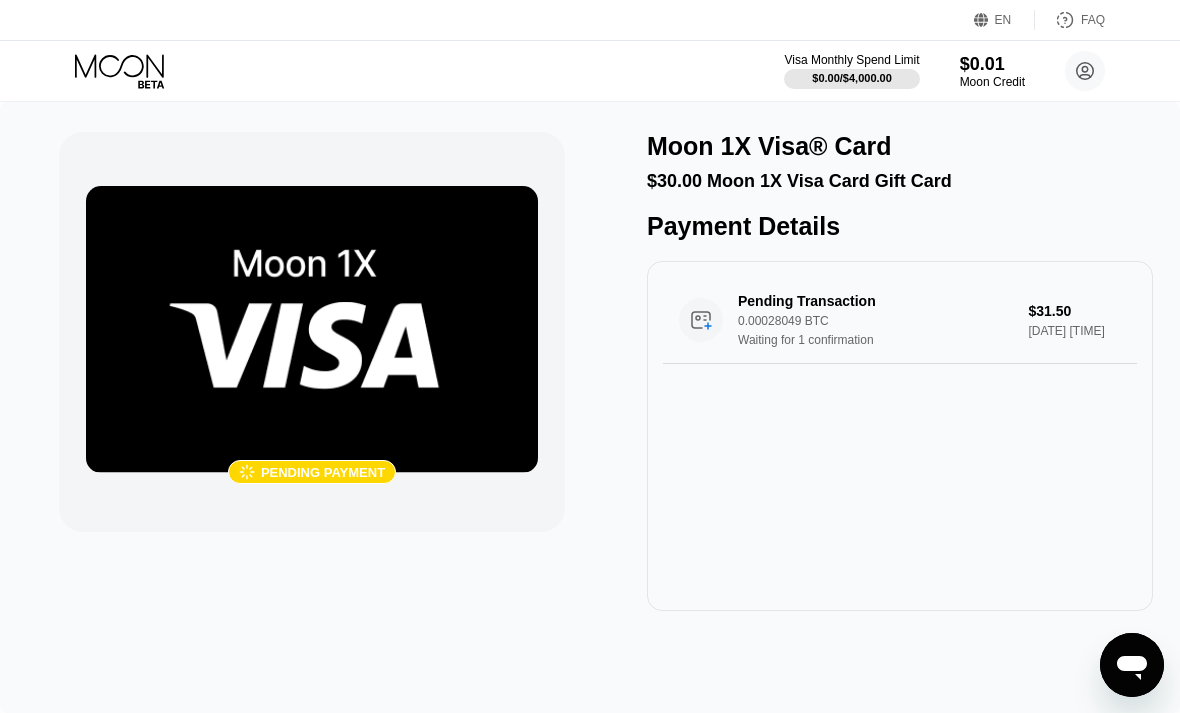 click on "Pending Transaction 0.00028049 BTC Waiting for 1 confirmation" at bounding box center (888, 320) 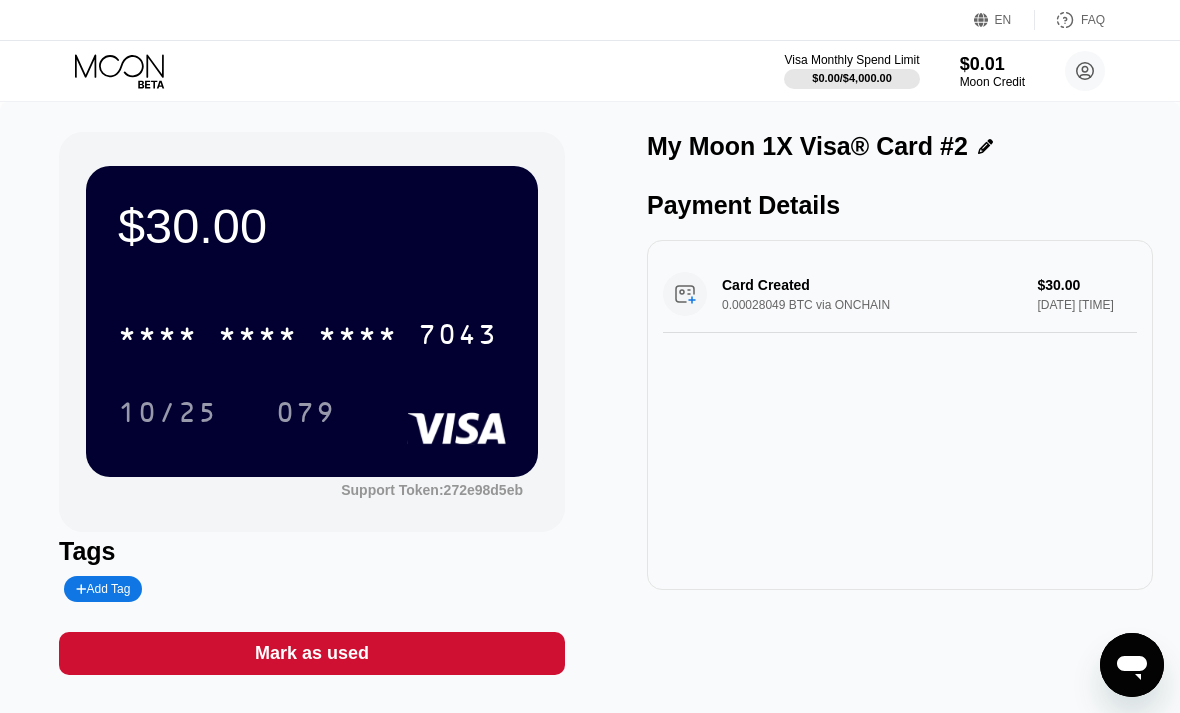 click on "* * * * * * * * * * * * 7043" at bounding box center (312, 328) 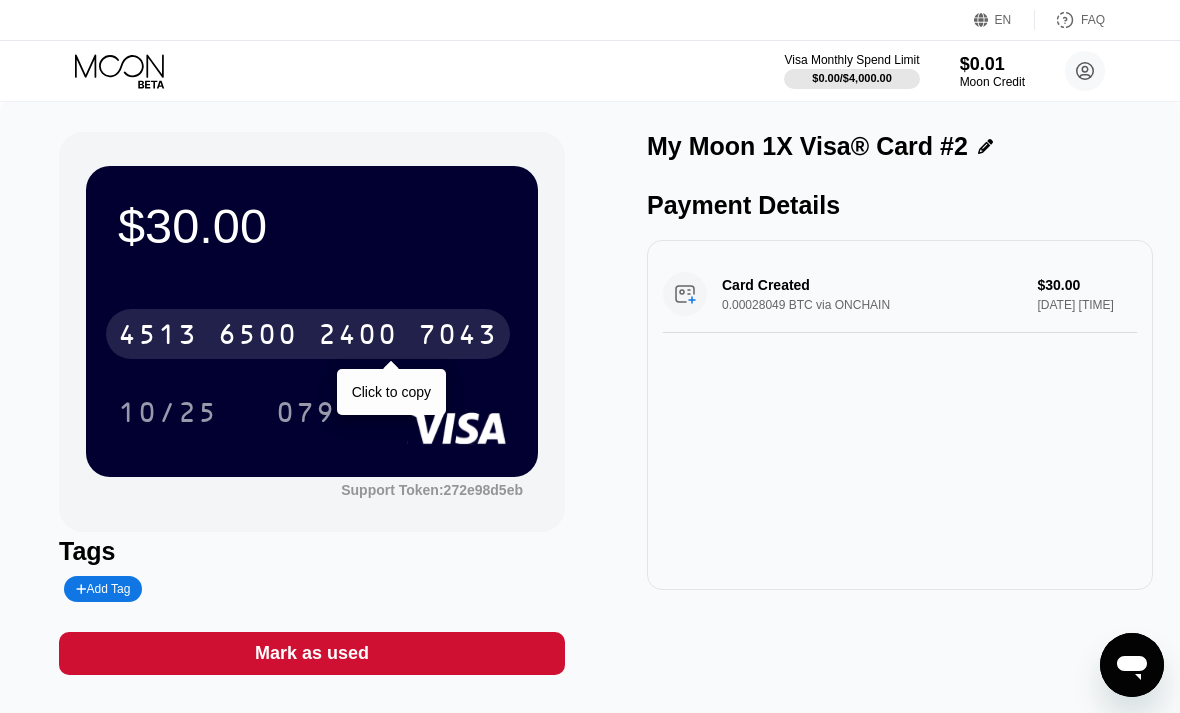 click on "$30.00 4513 6500 2400 7043 Click to copy 10/25 079 Support Token:  272e98d5eb Tags  Add Tag Mark as used My Moon 1X Visa® Card #2 Payment Details Card Created 0.00028049 BTC via ONCHAIN $30.00 Aug 02, 2025 10:34 AM" at bounding box center (590, 413) 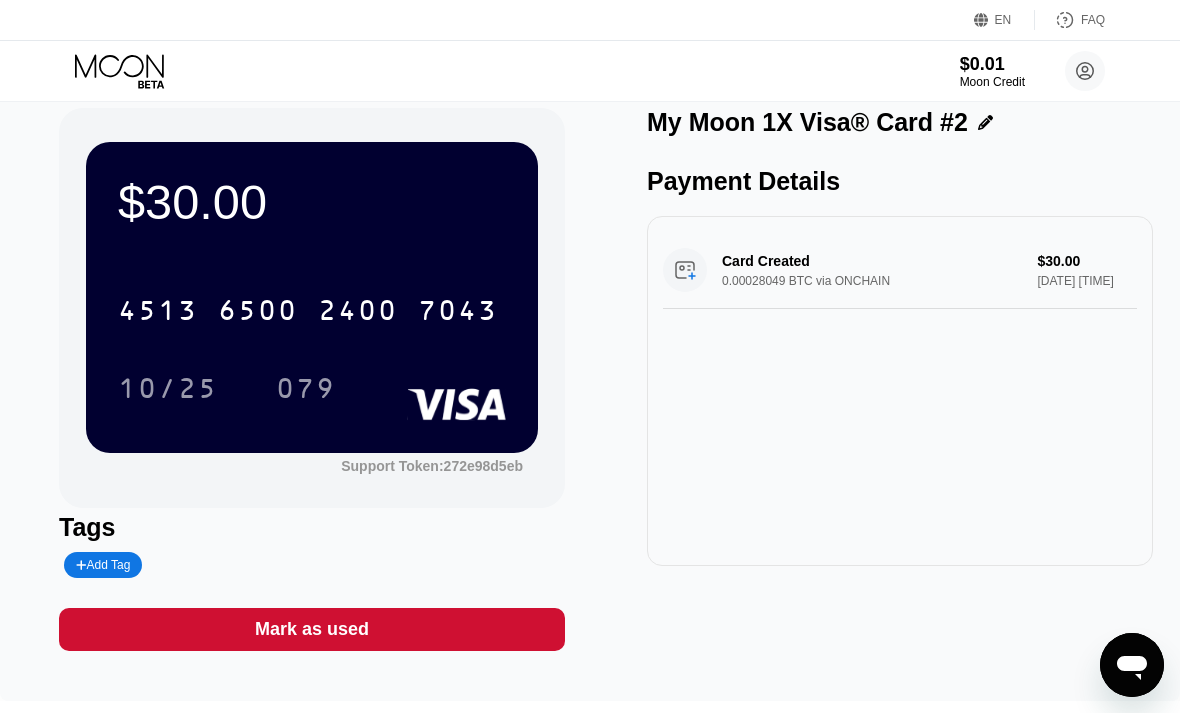 scroll, scrollTop: 0, scrollLeft: 0, axis: both 